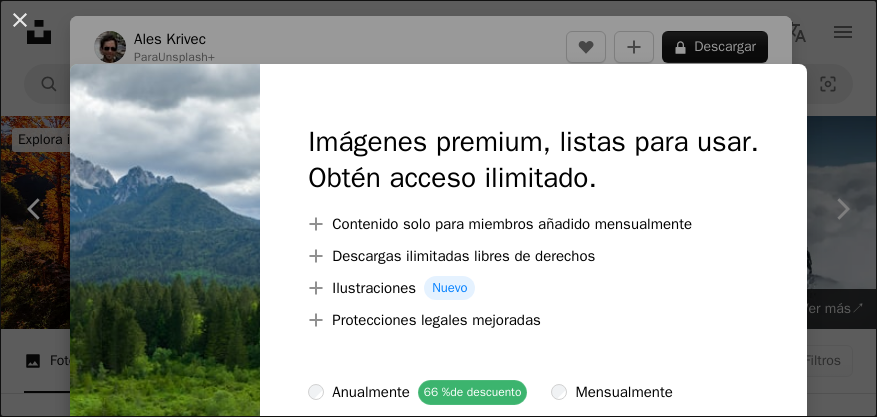 scroll, scrollTop: 1085, scrollLeft: 0, axis: vertical 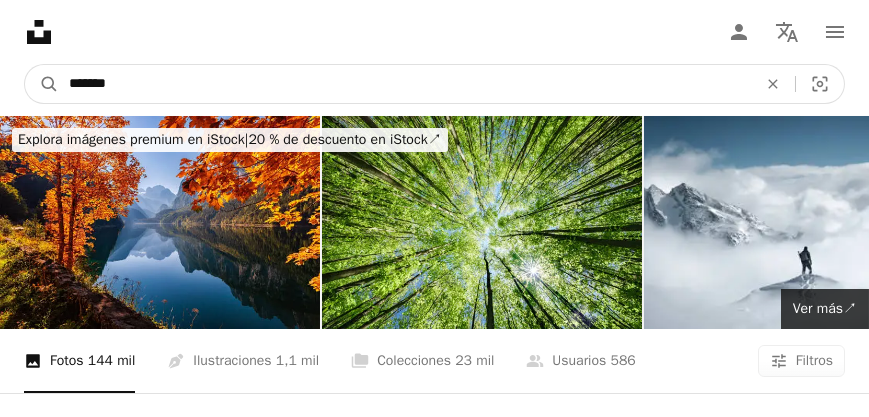 click on "*******" at bounding box center [405, 84] 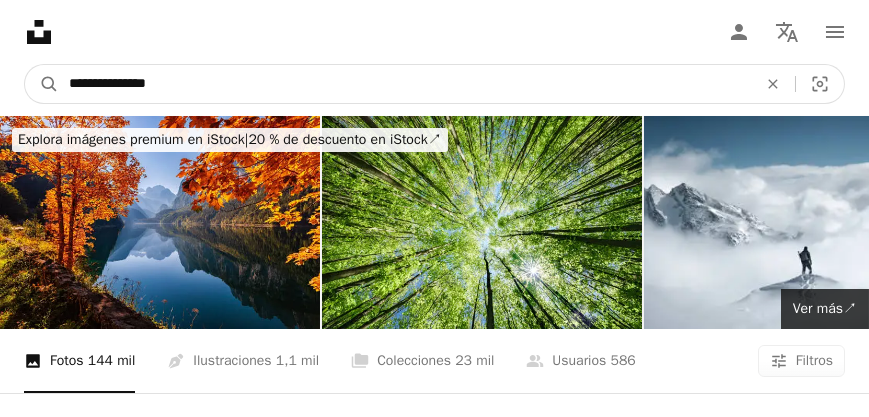 type on "**********" 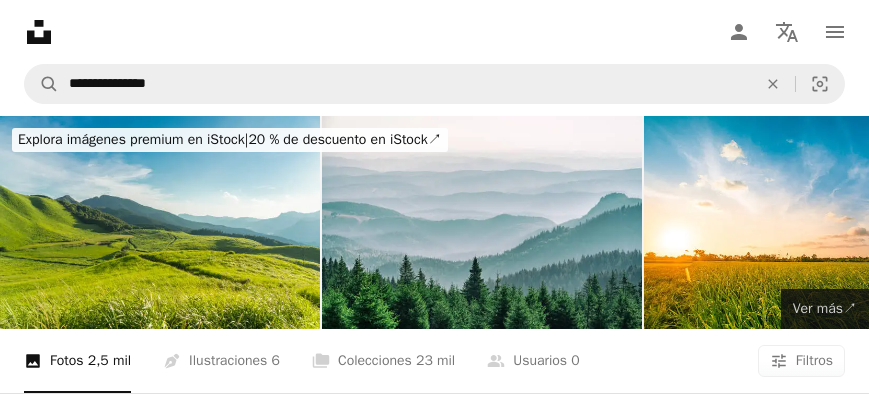 click on "Ver más  ↗" at bounding box center (825, 308) 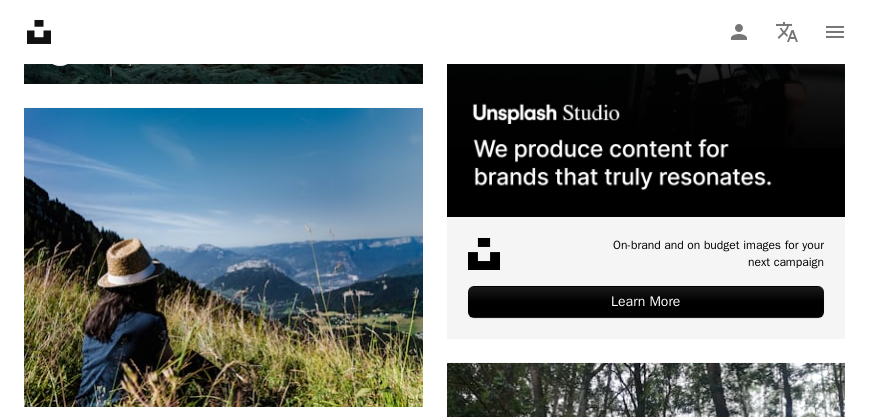 scroll, scrollTop: 742, scrollLeft: 0, axis: vertical 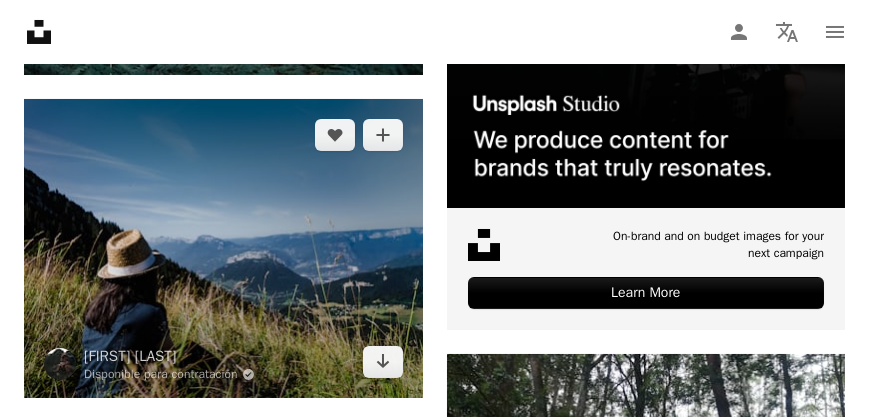 click at bounding box center (223, 248) 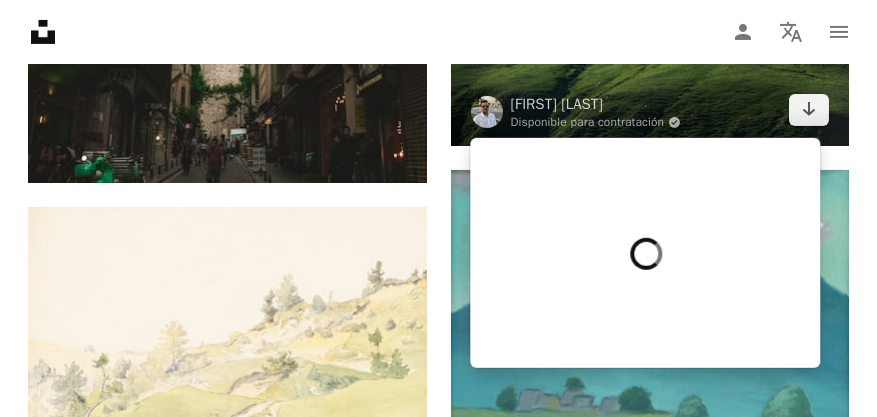 scroll, scrollTop: 2114, scrollLeft: 0, axis: vertical 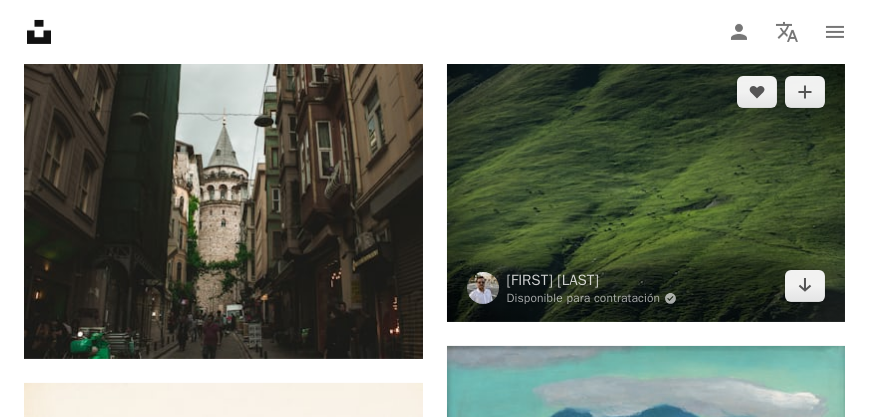 click at bounding box center [646, 189] 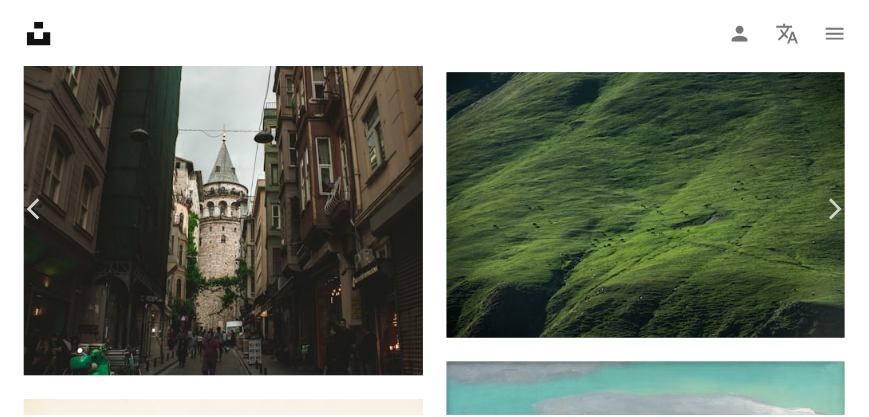 scroll, scrollTop: 0, scrollLeft: 0, axis: both 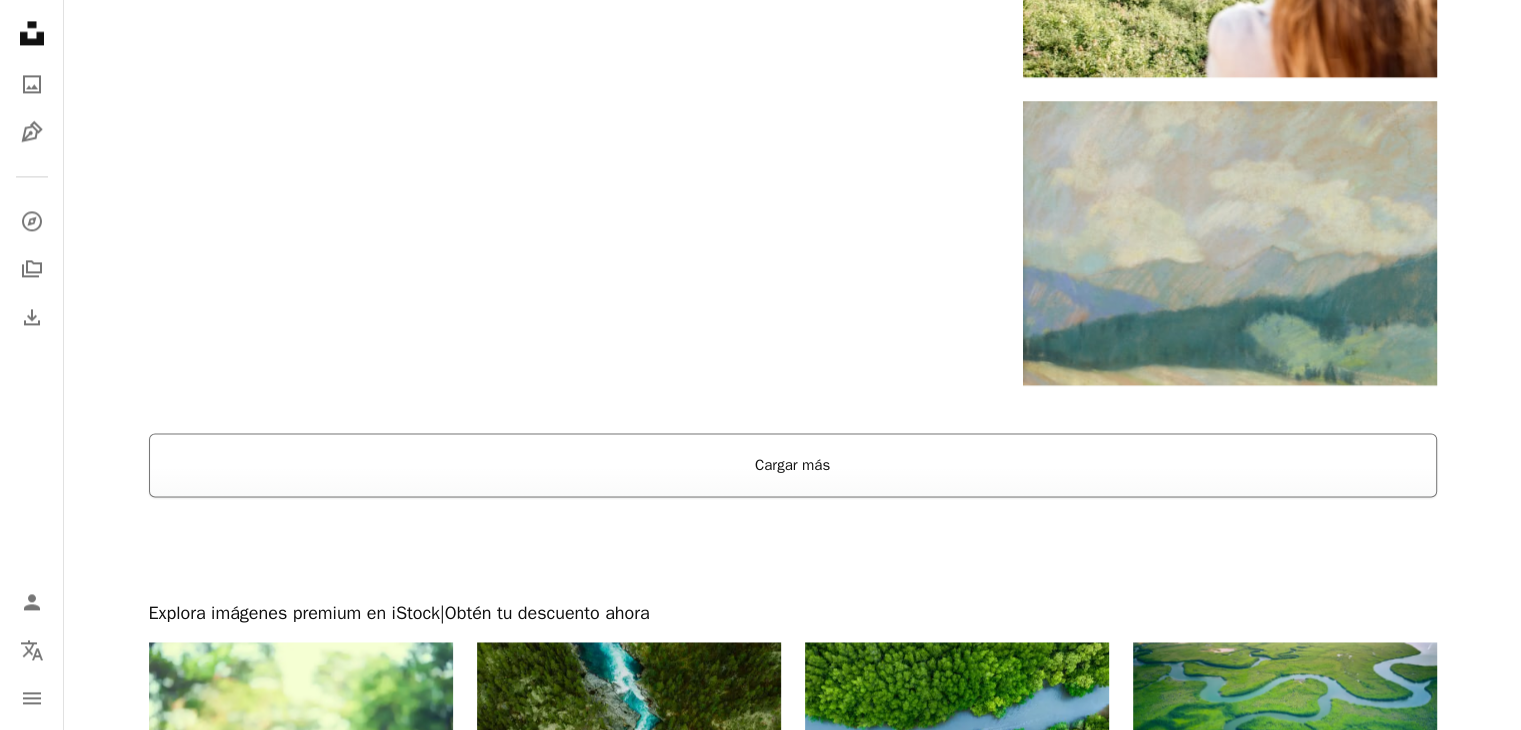 click on "Cargar más" at bounding box center [793, 465] 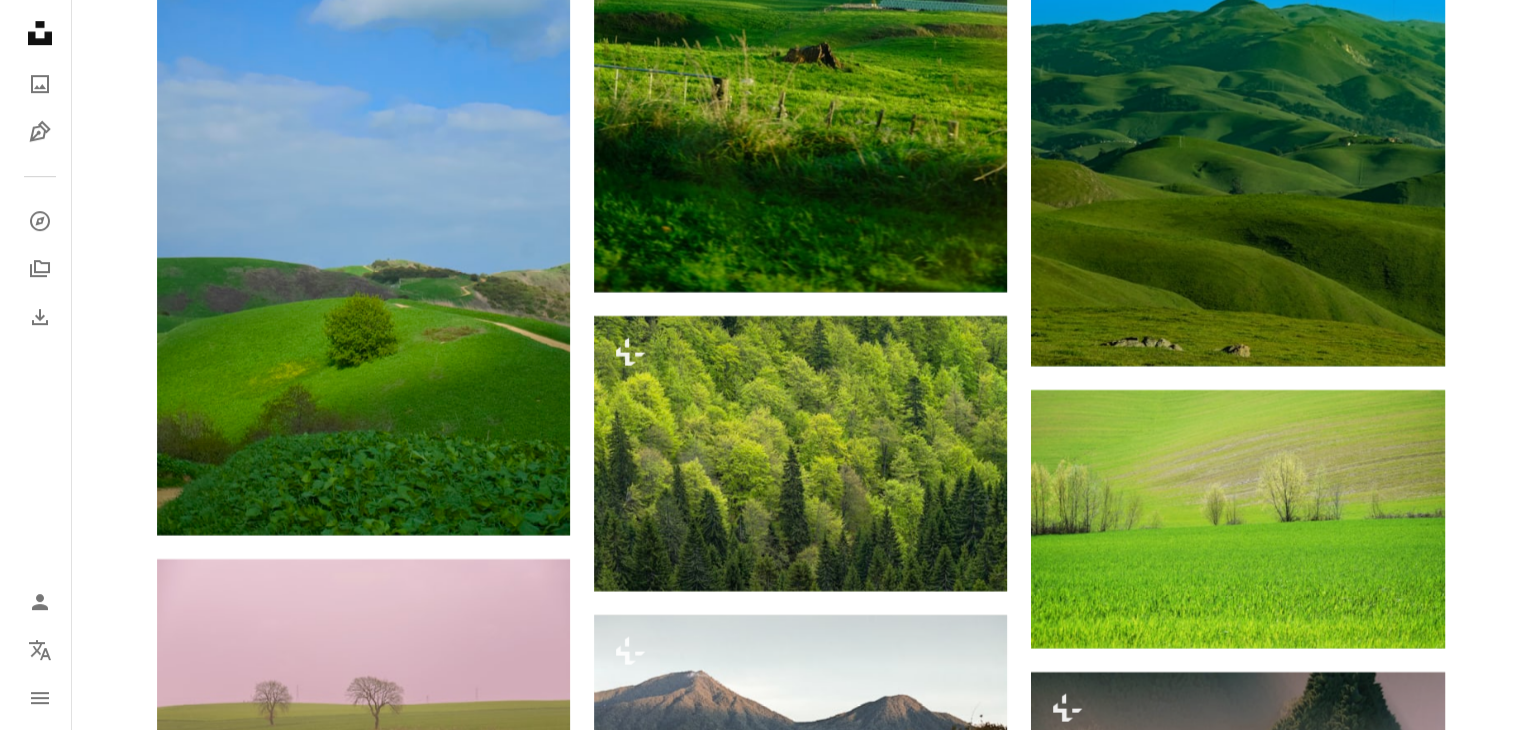 scroll, scrollTop: 23856, scrollLeft: 0, axis: vertical 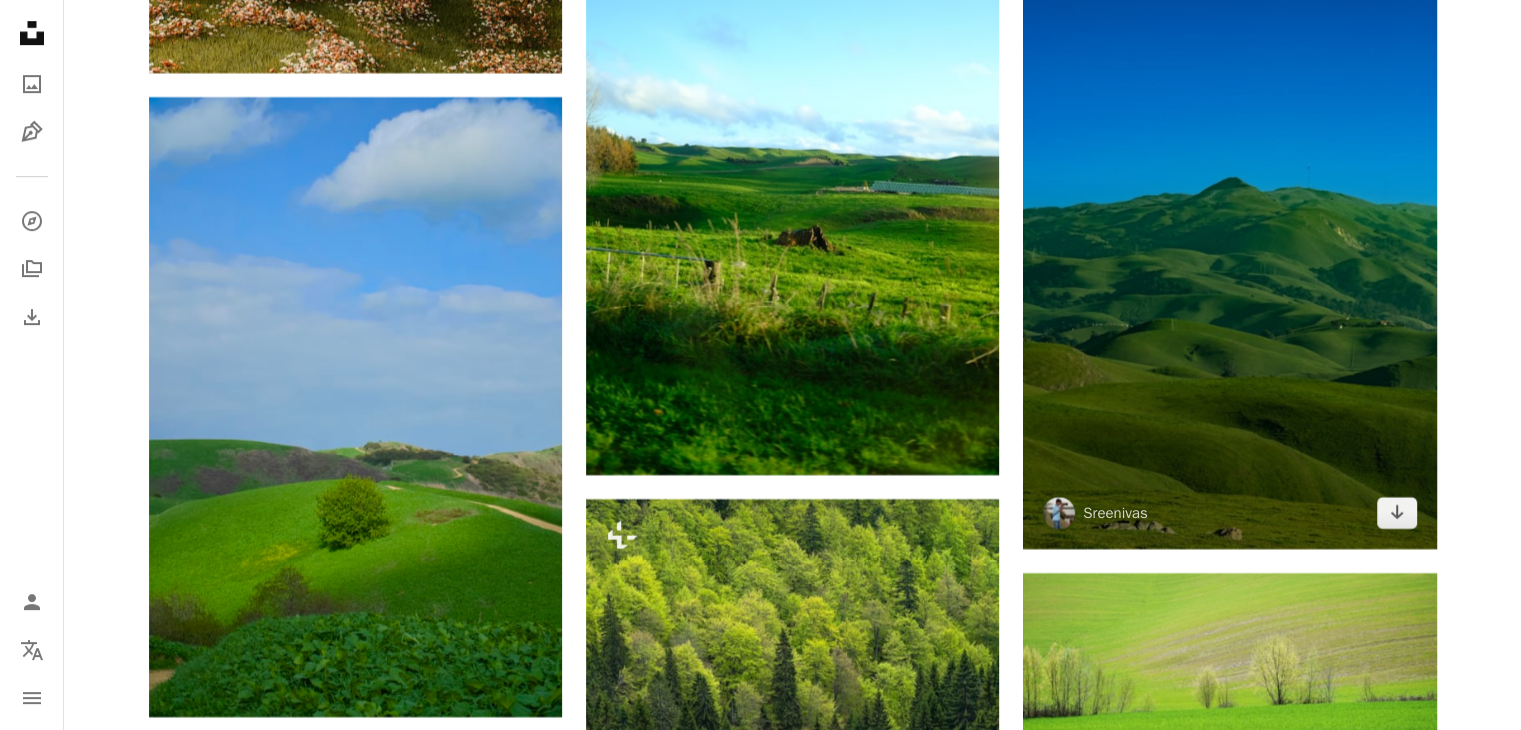 click at bounding box center (1229, 238) 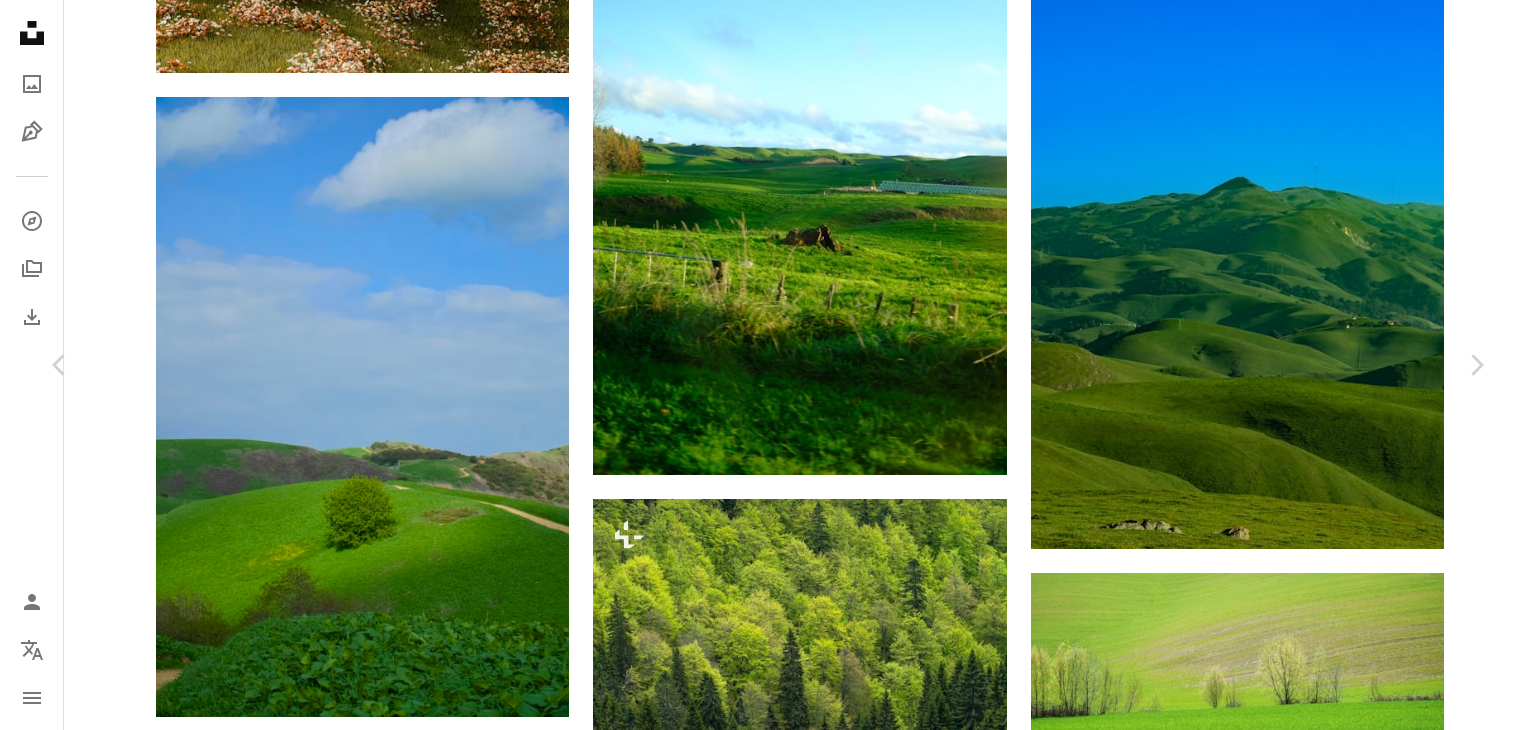 click at bounding box center [760, 4816] 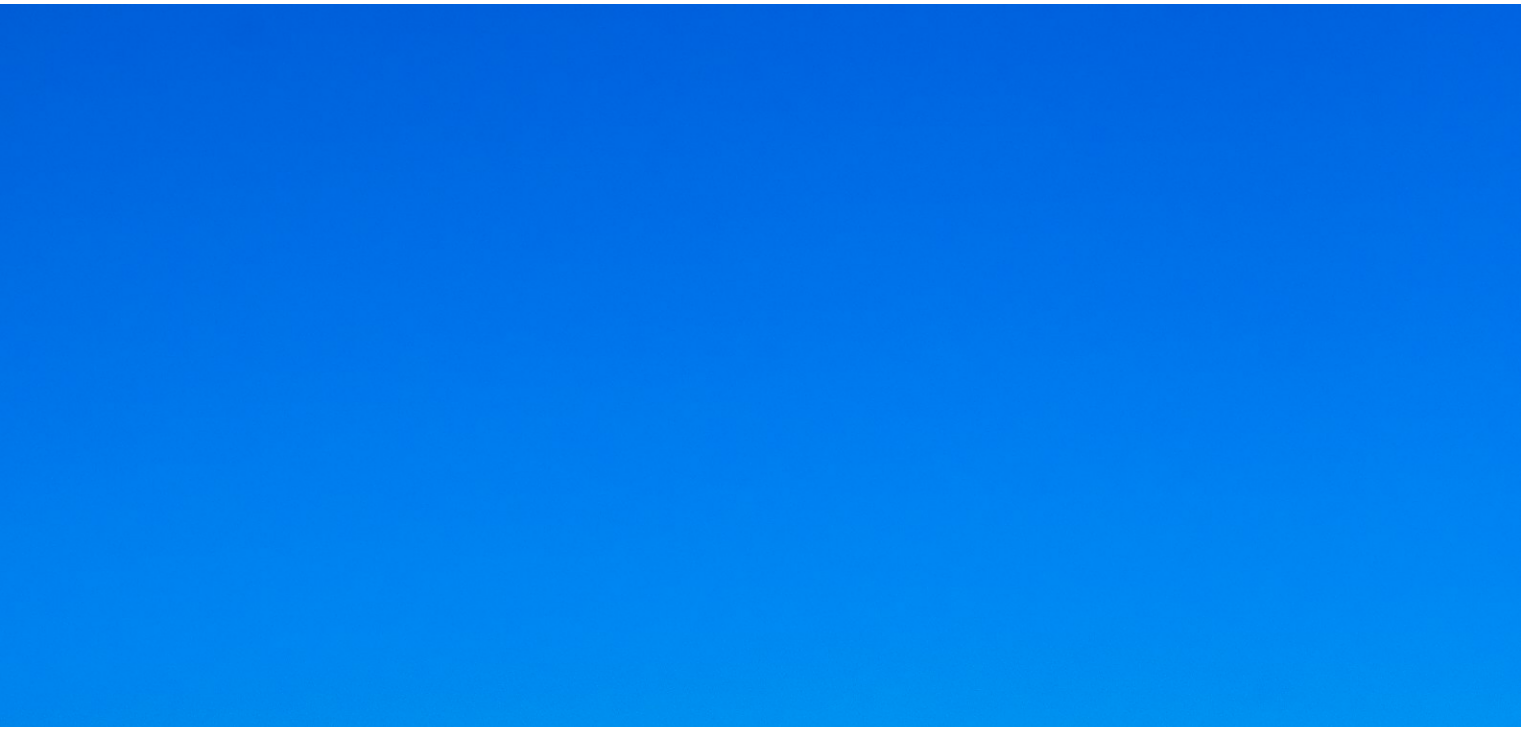 scroll, scrollTop: 766, scrollLeft: 0, axis: vertical 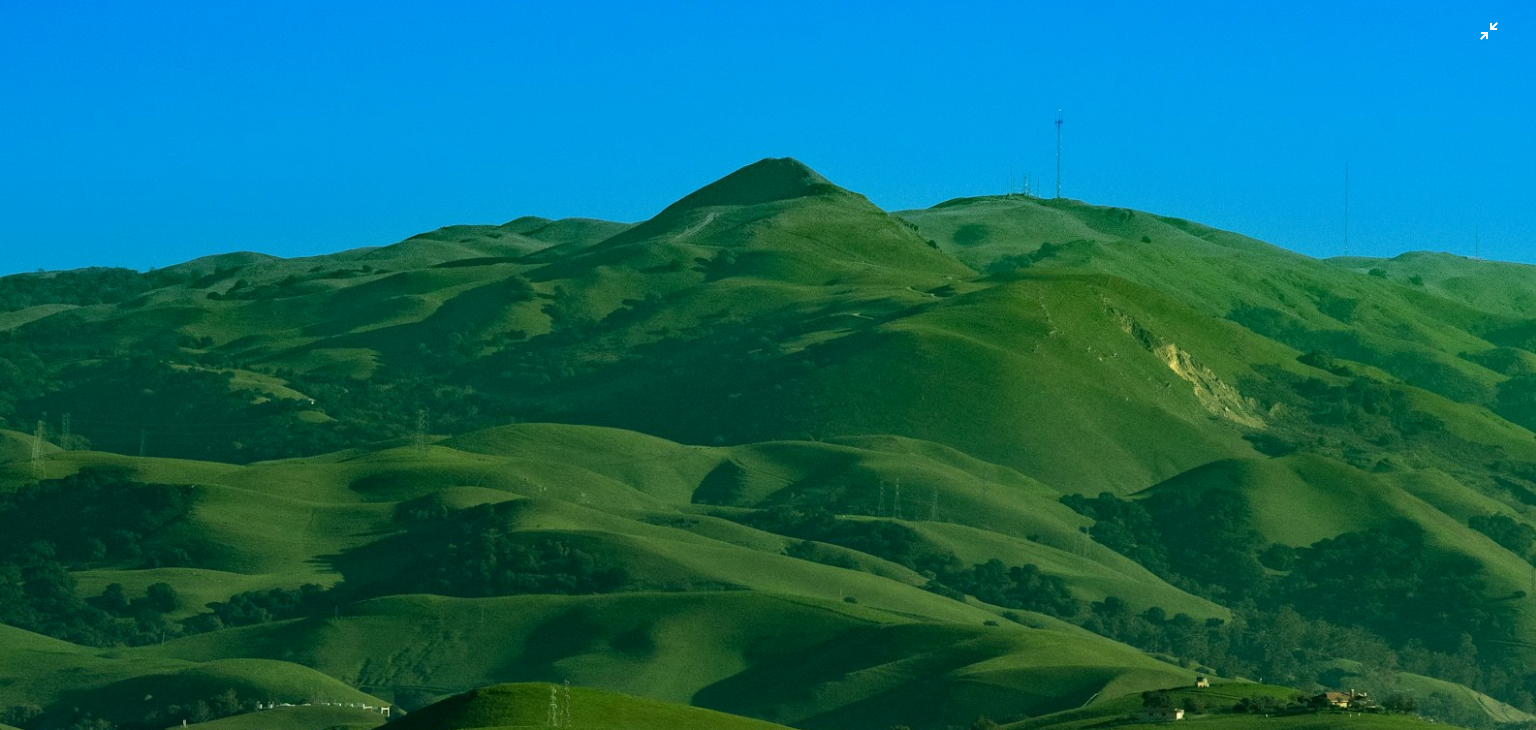 click at bounding box center [768, 386] 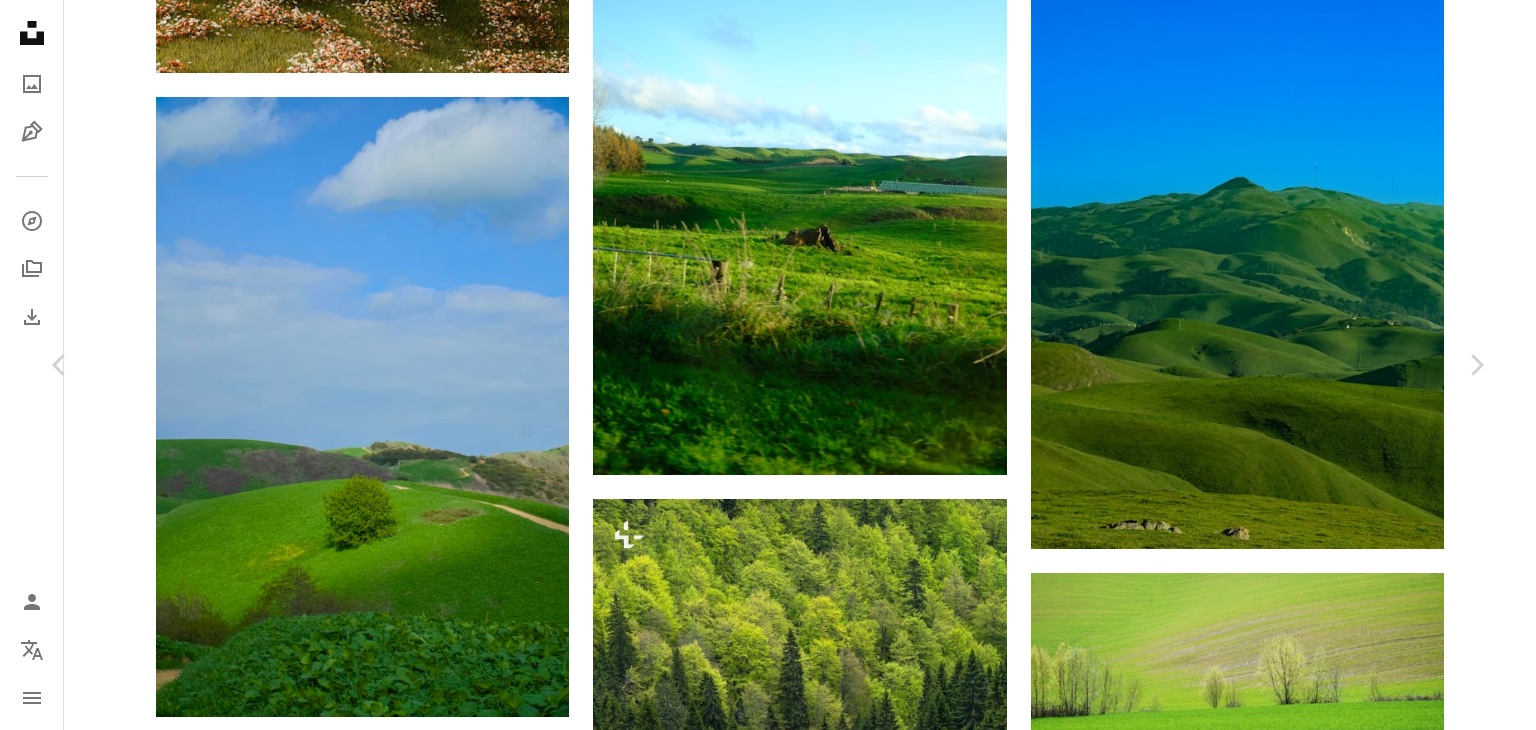 click on "Descargar gratis" at bounding box center [1280, 4485] 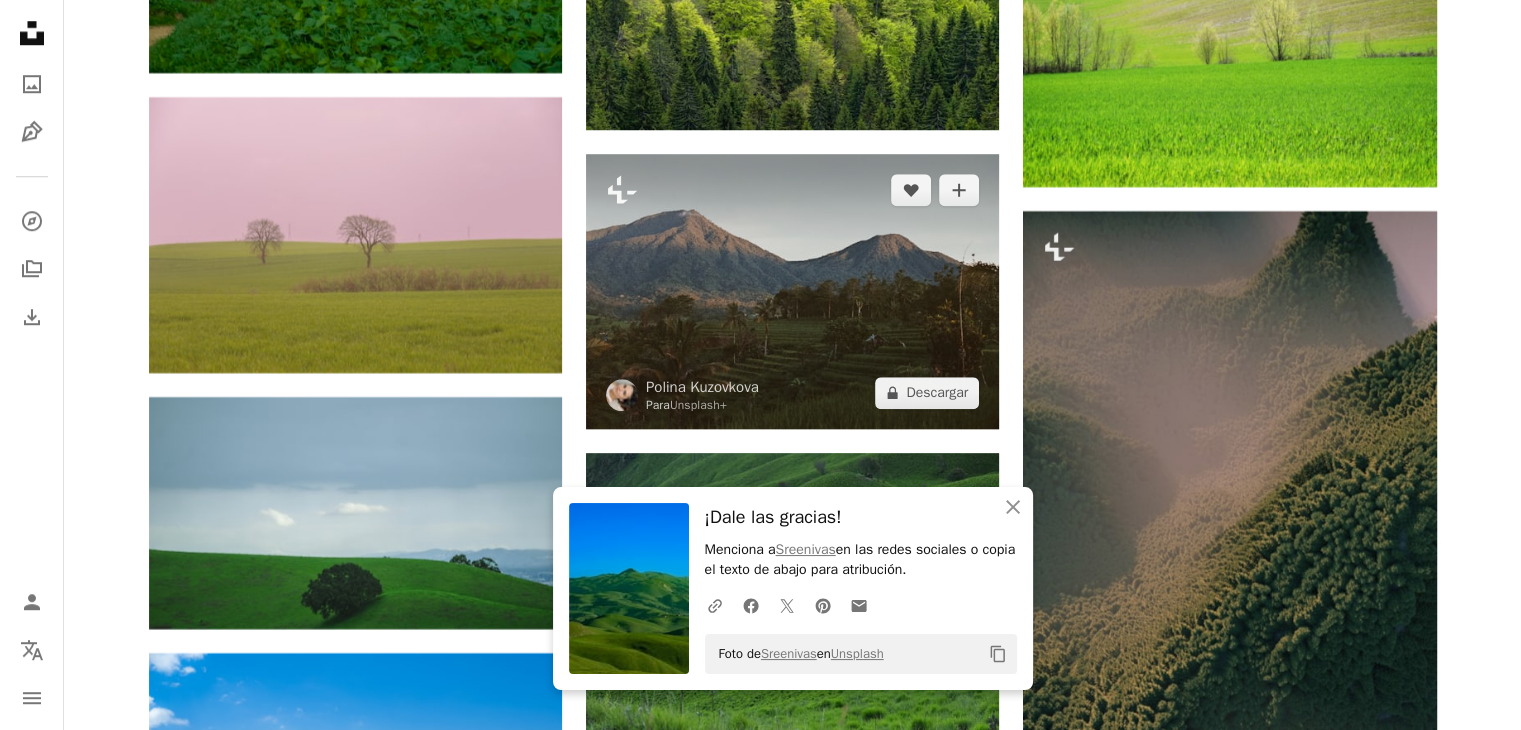scroll, scrollTop: 24556, scrollLeft: 0, axis: vertical 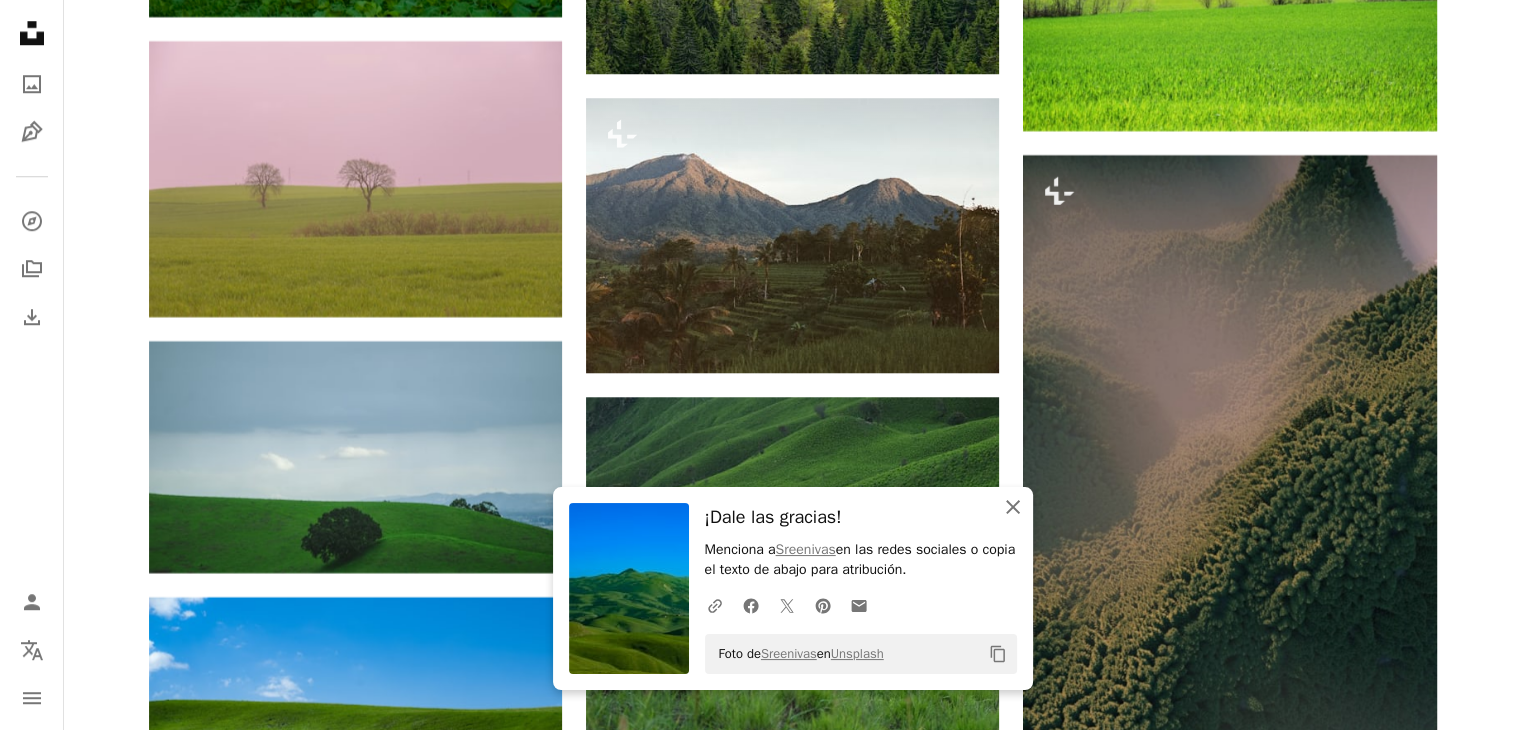 click on "An X shape" 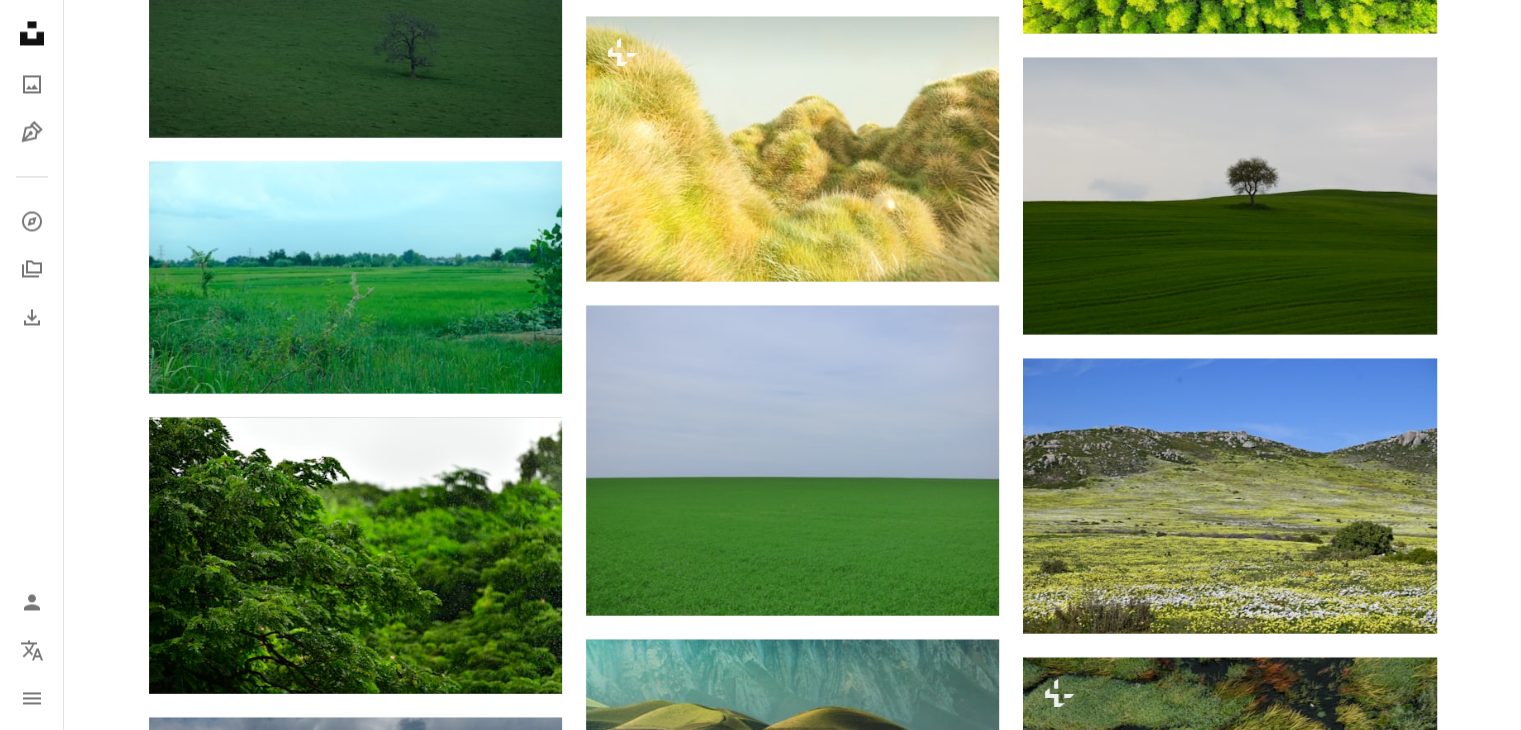 scroll, scrollTop: 26256, scrollLeft: 0, axis: vertical 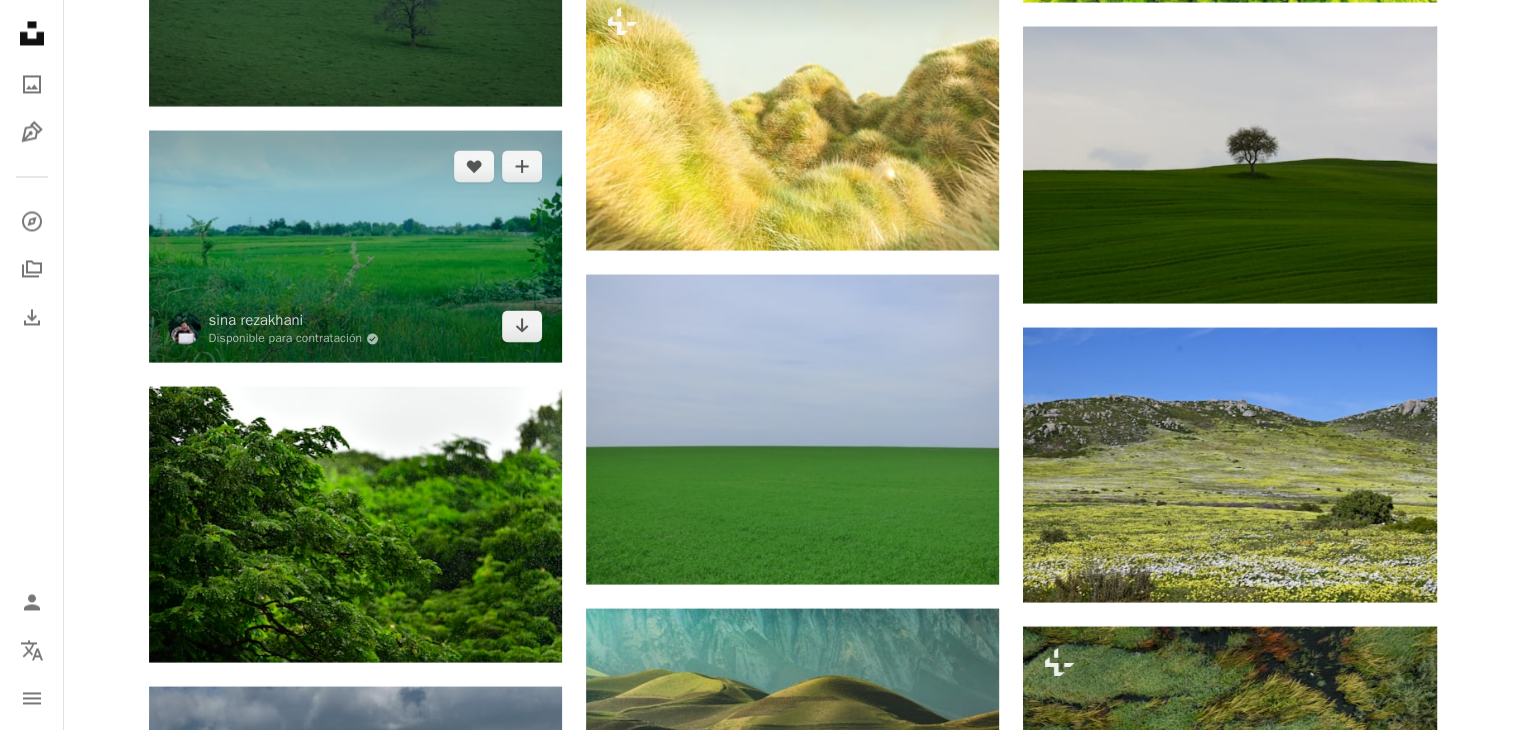 click at bounding box center (355, 246) 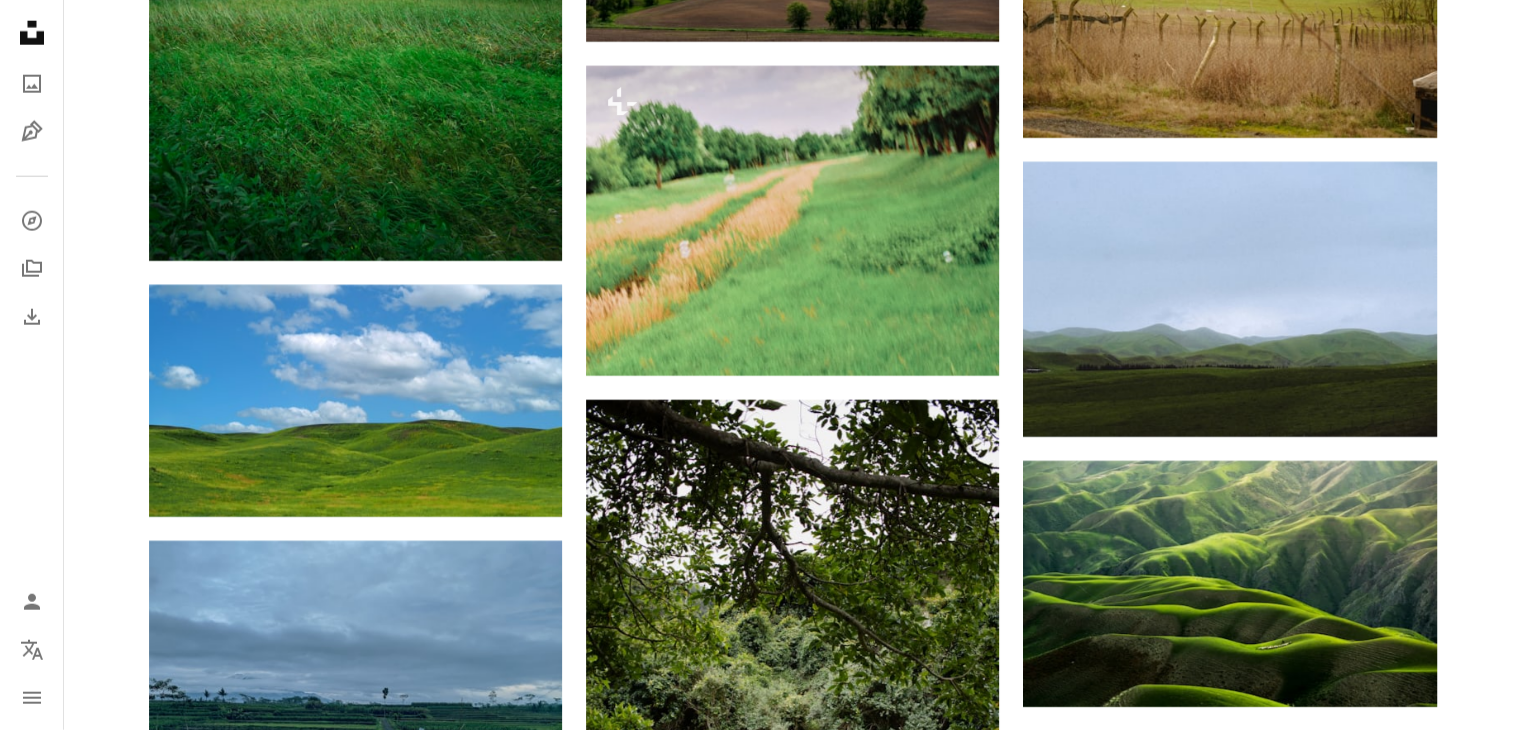 scroll, scrollTop: 27856, scrollLeft: 0, axis: vertical 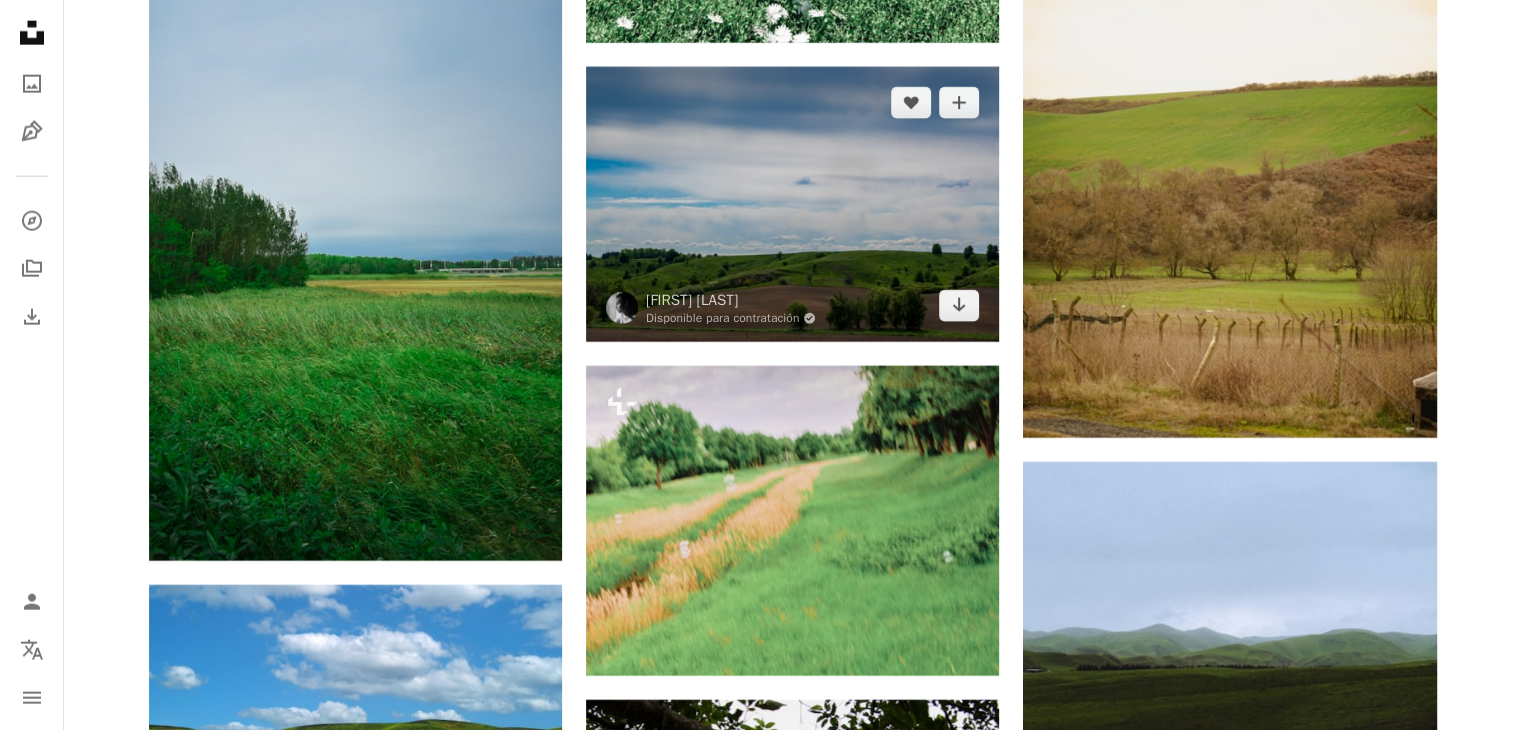 click at bounding box center (792, 204) 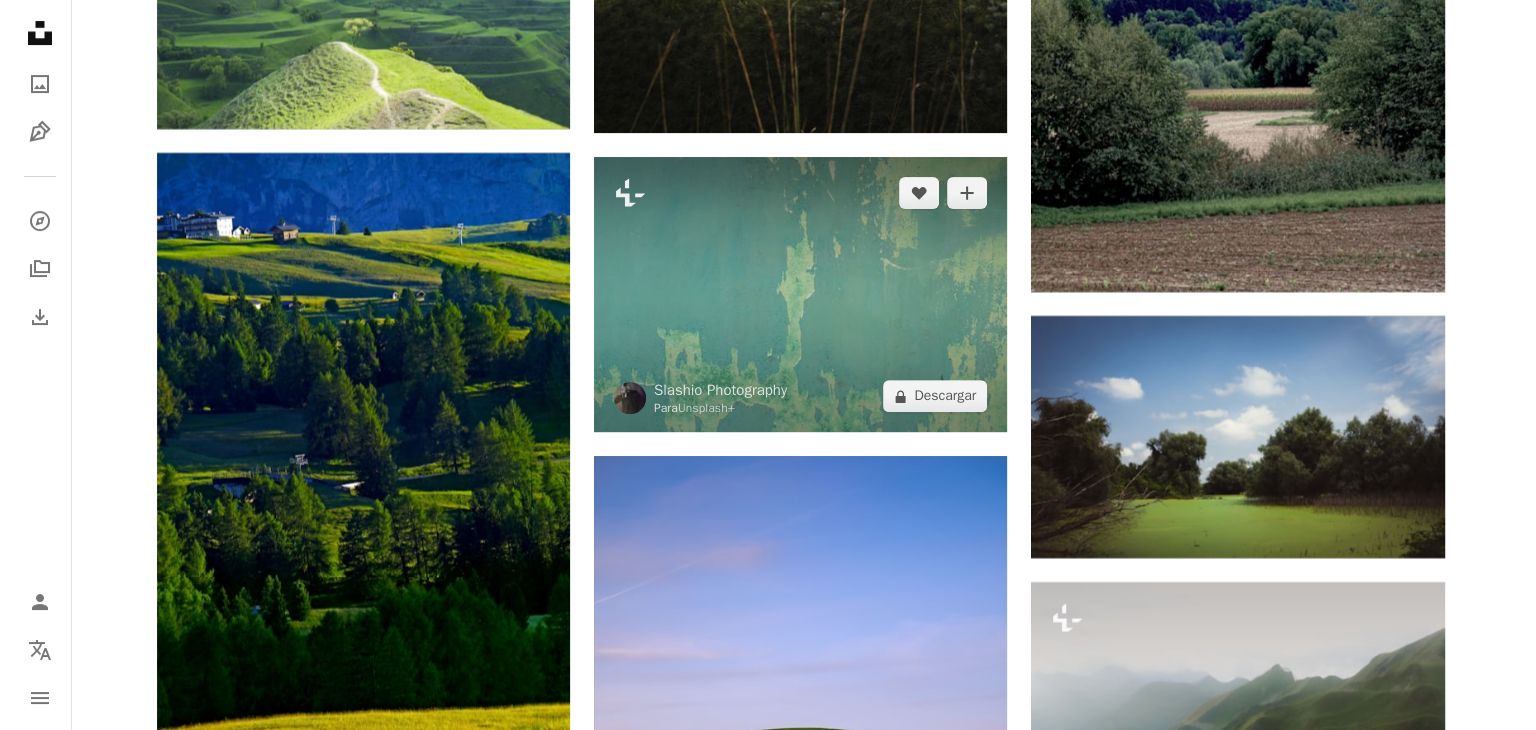 scroll, scrollTop: 38656, scrollLeft: 0, axis: vertical 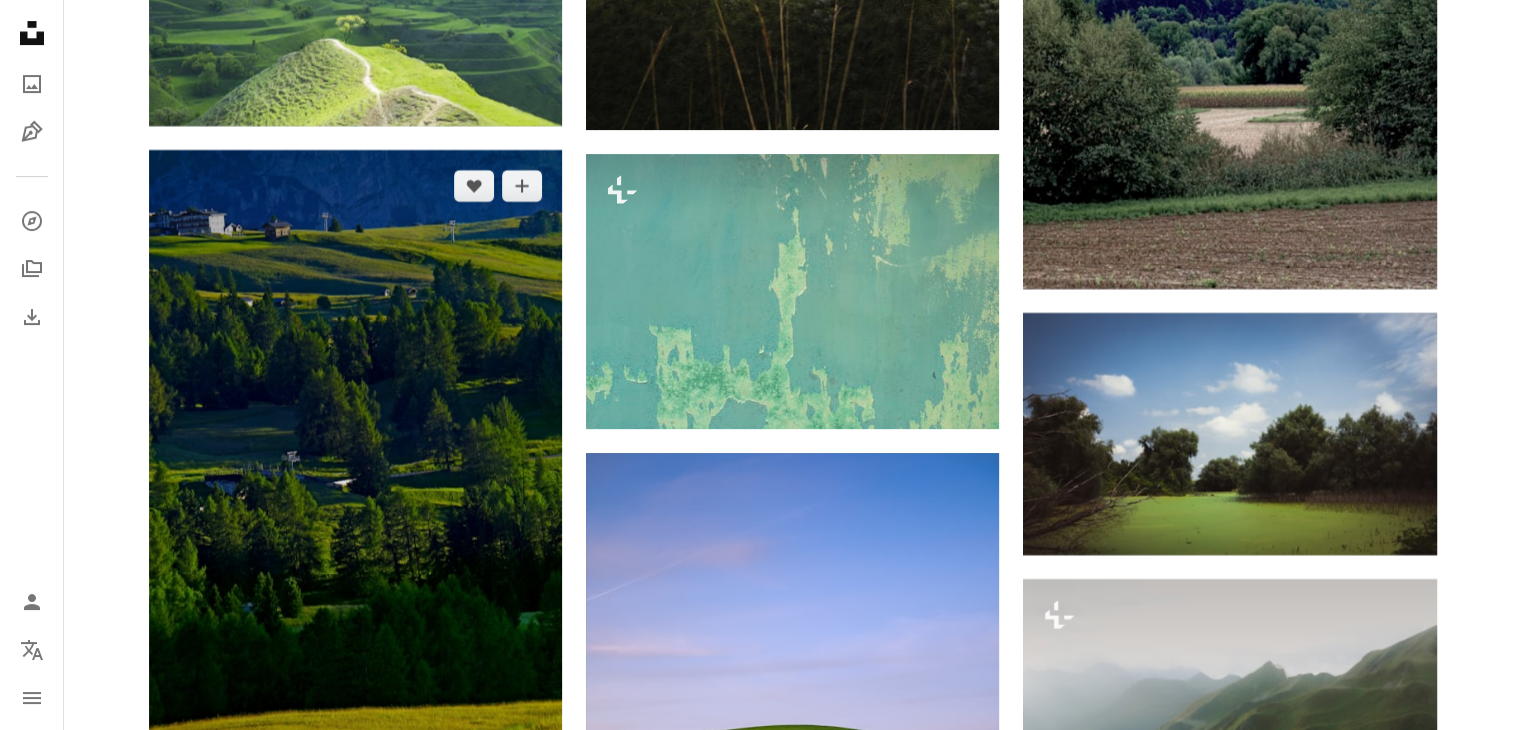 click at bounding box center [355, 517] 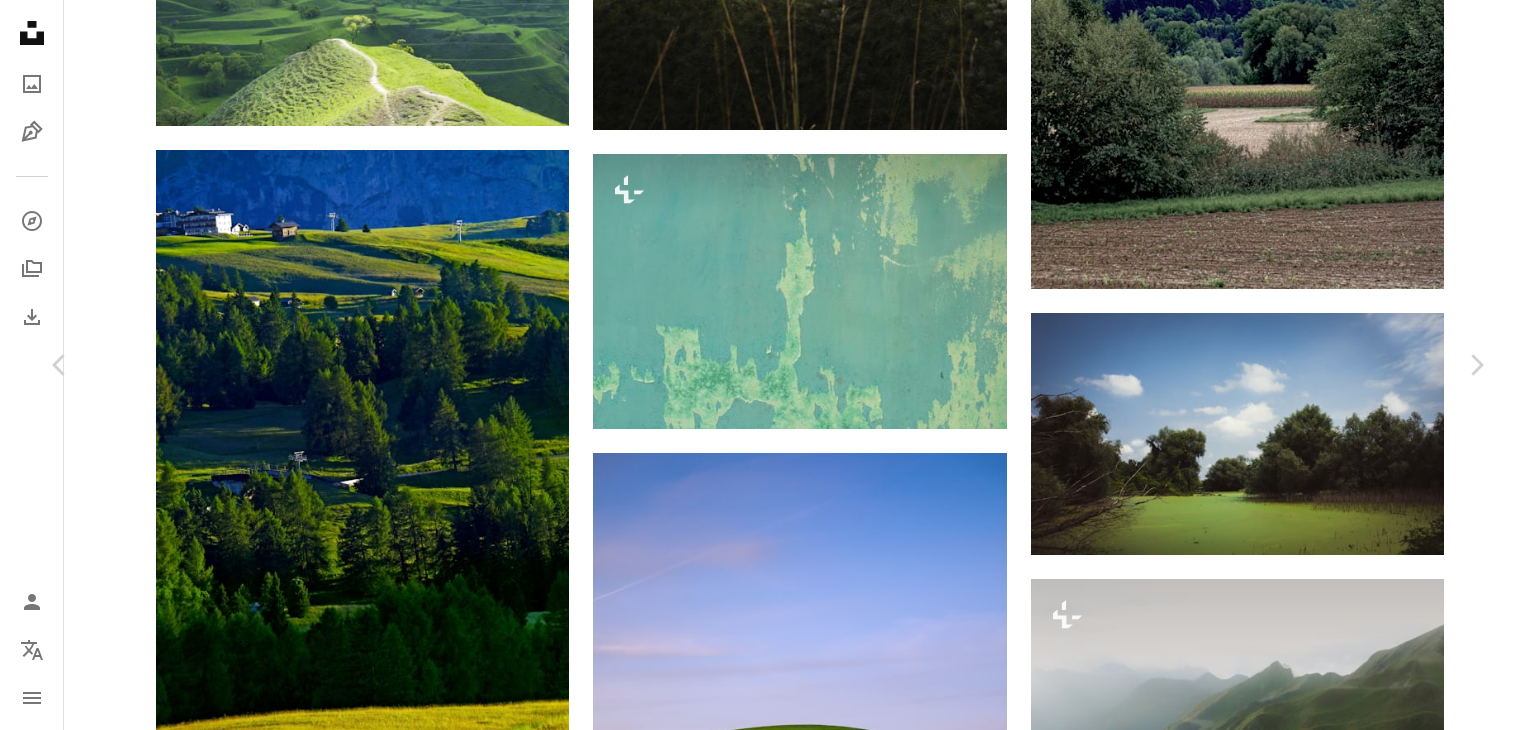 click at bounding box center [760, 4561] 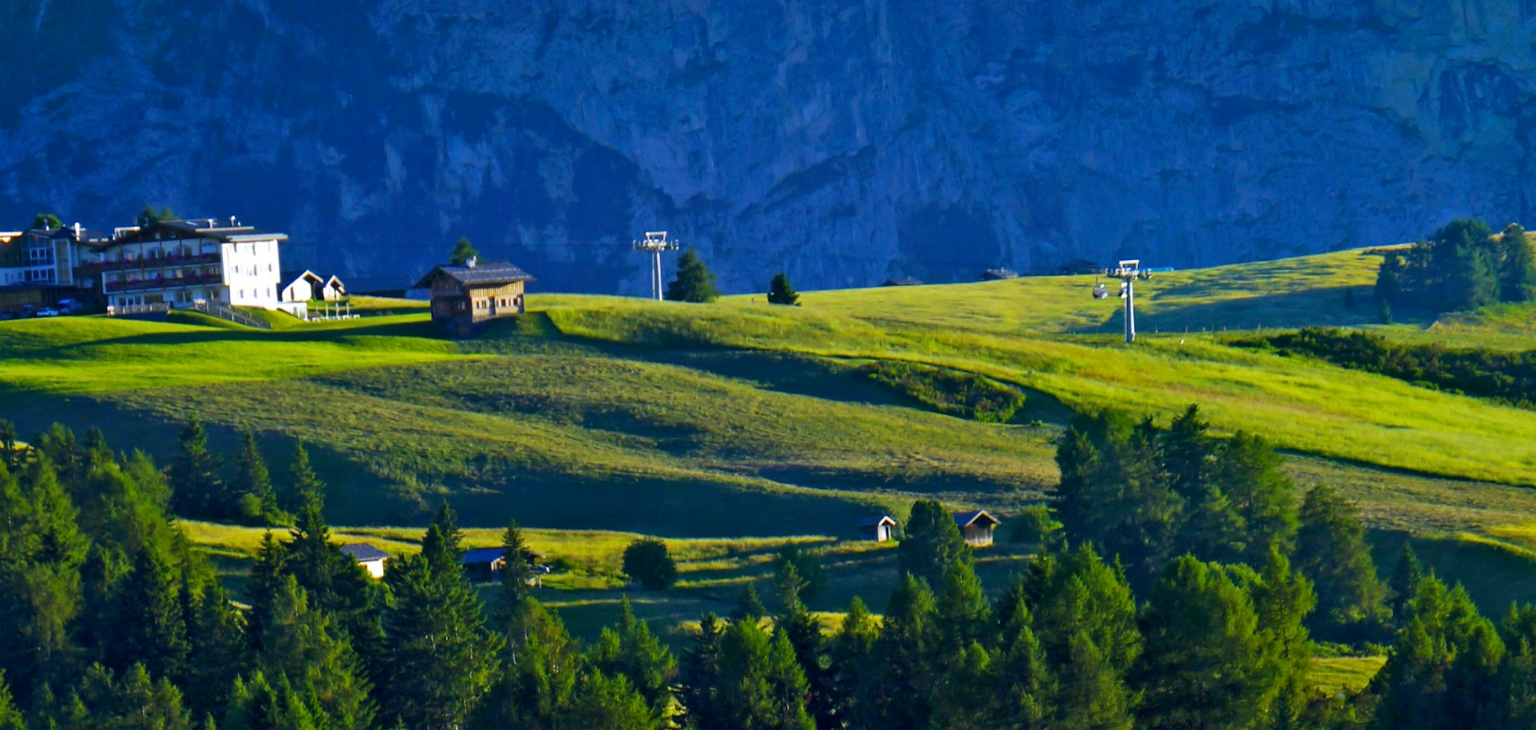 scroll, scrollTop: 974, scrollLeft: 0, axis: vertical 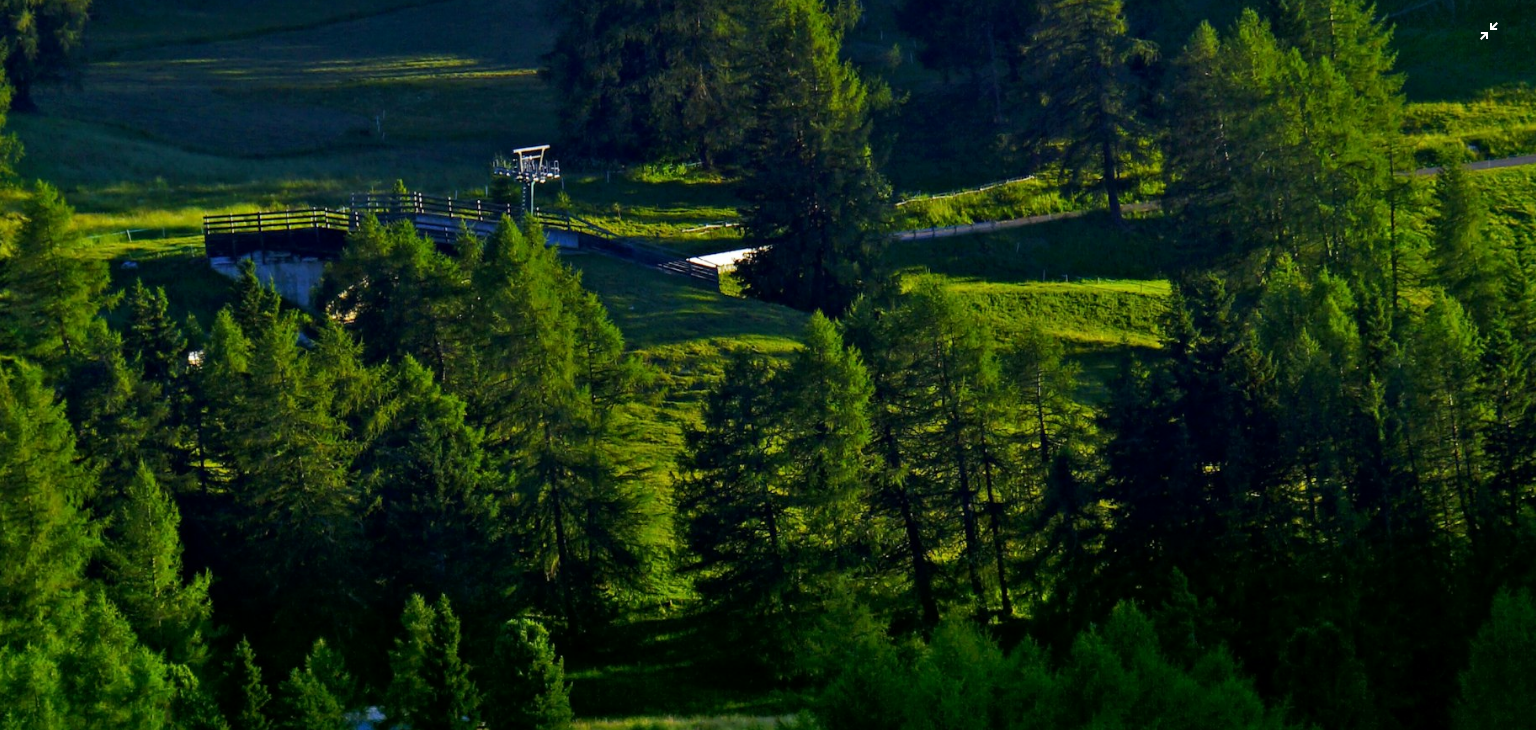 click at bounding box center [768, 391] 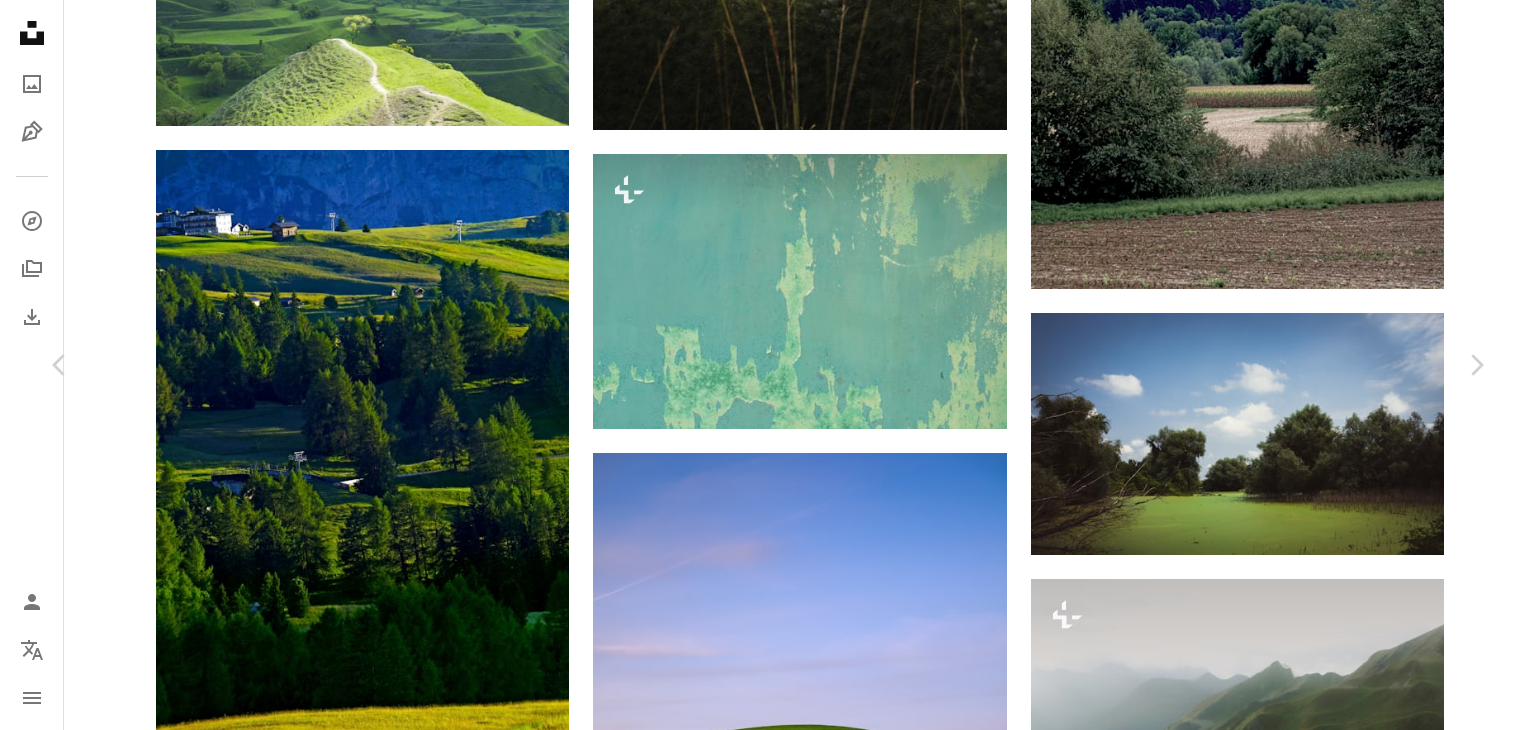 click at bounding box center (760, 4561) 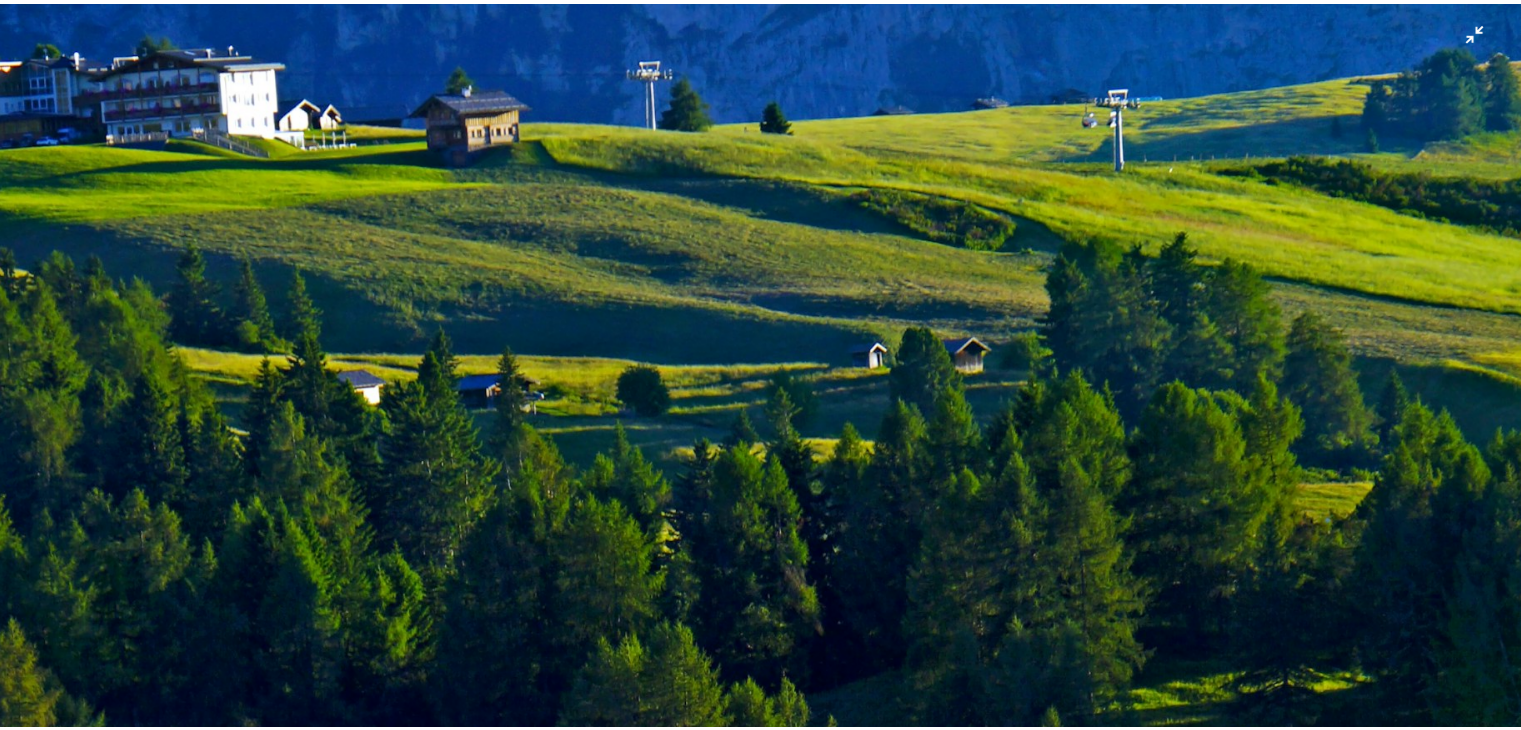 scroll, scrollTop: 0, scrollLeft: 0, axis: both 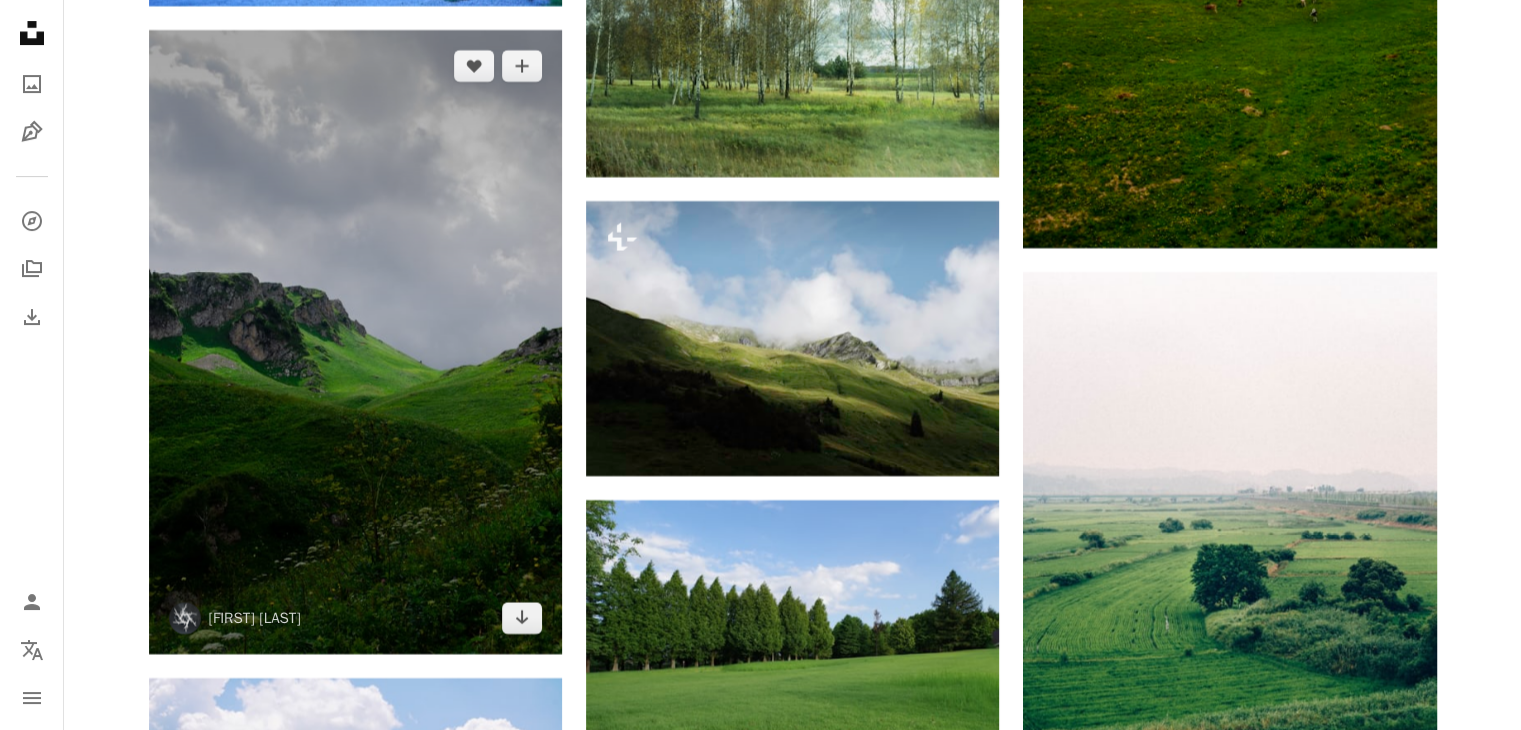 click at bounding box center [355, 342] 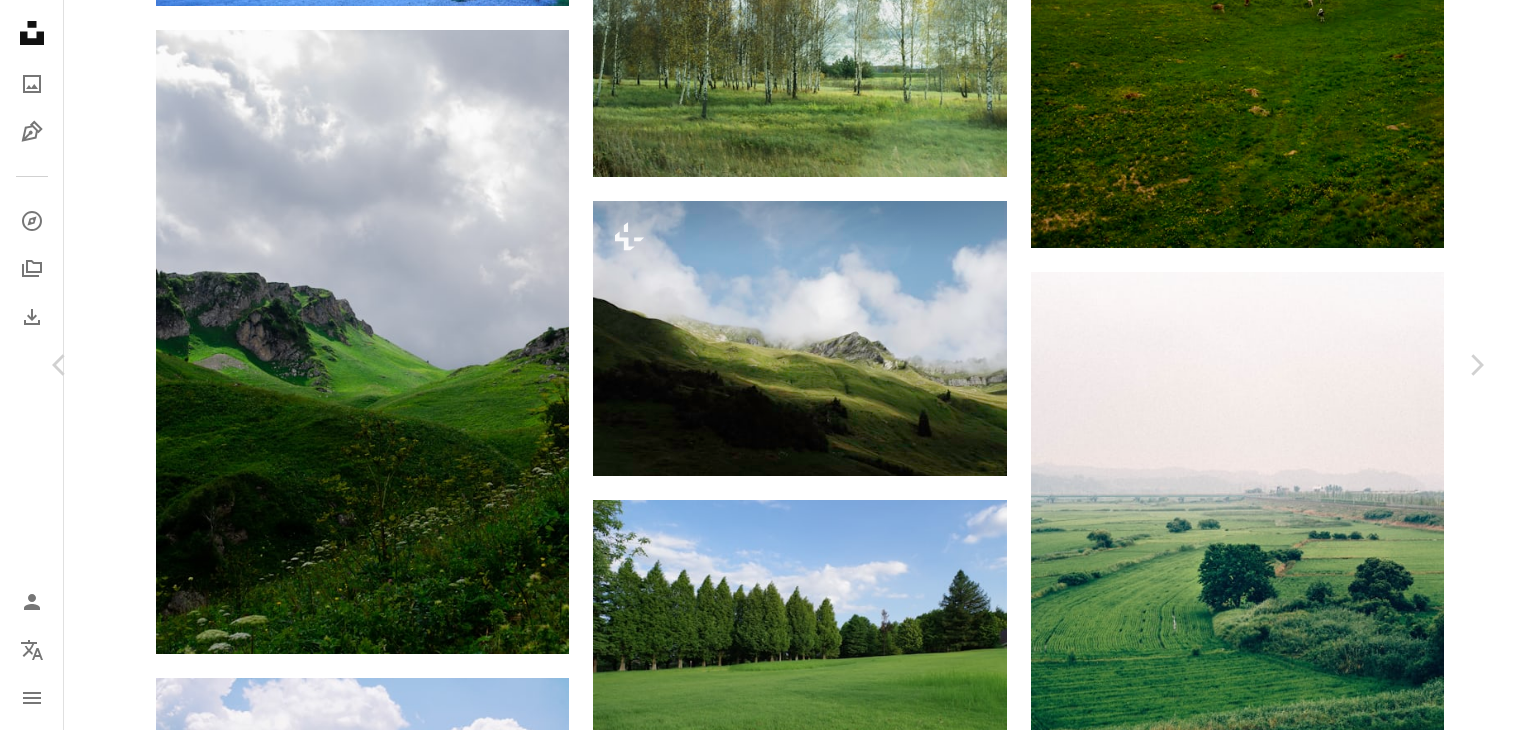 click at bounding box center (760, 4134) 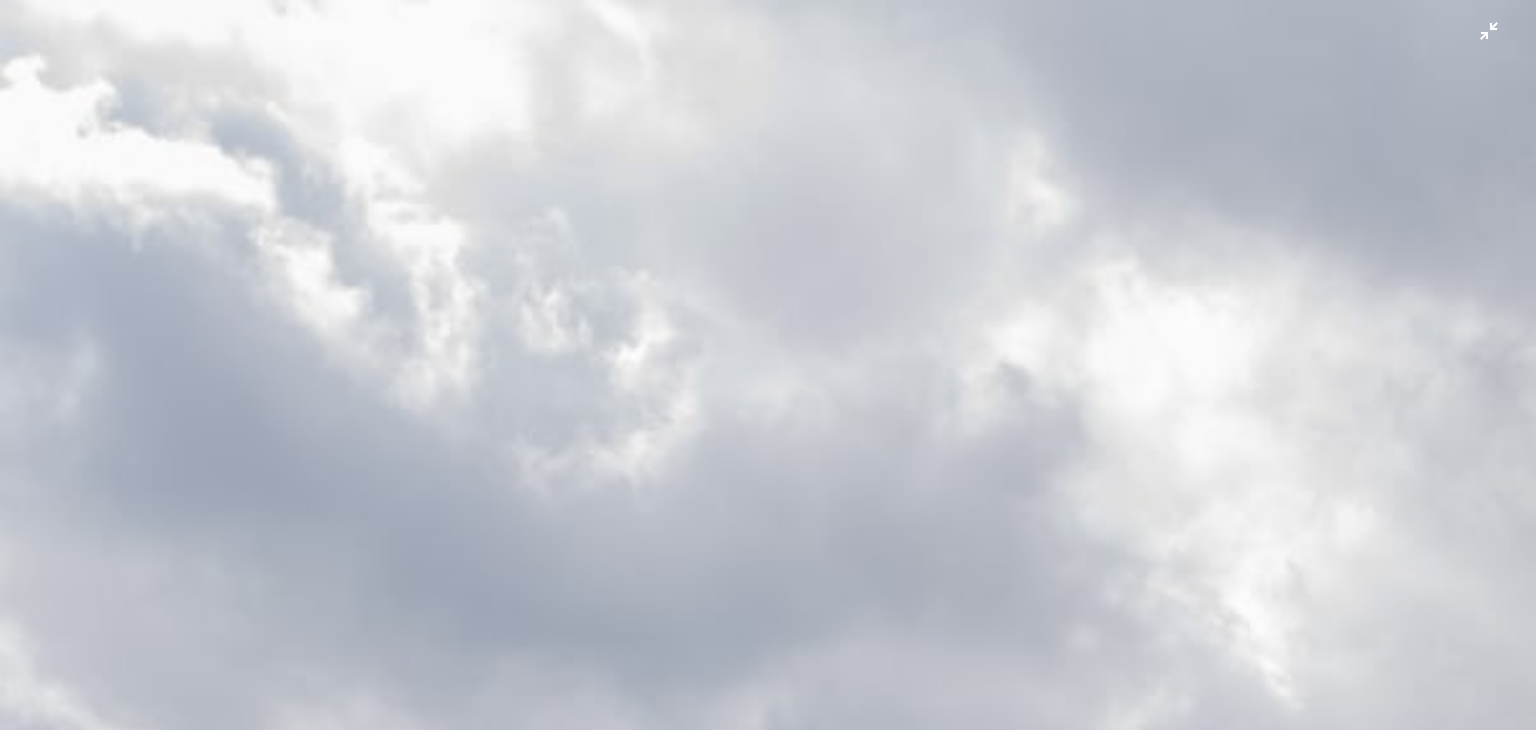 scroll, scrollTop: 772, scrollLeft: 0, axis: vertical 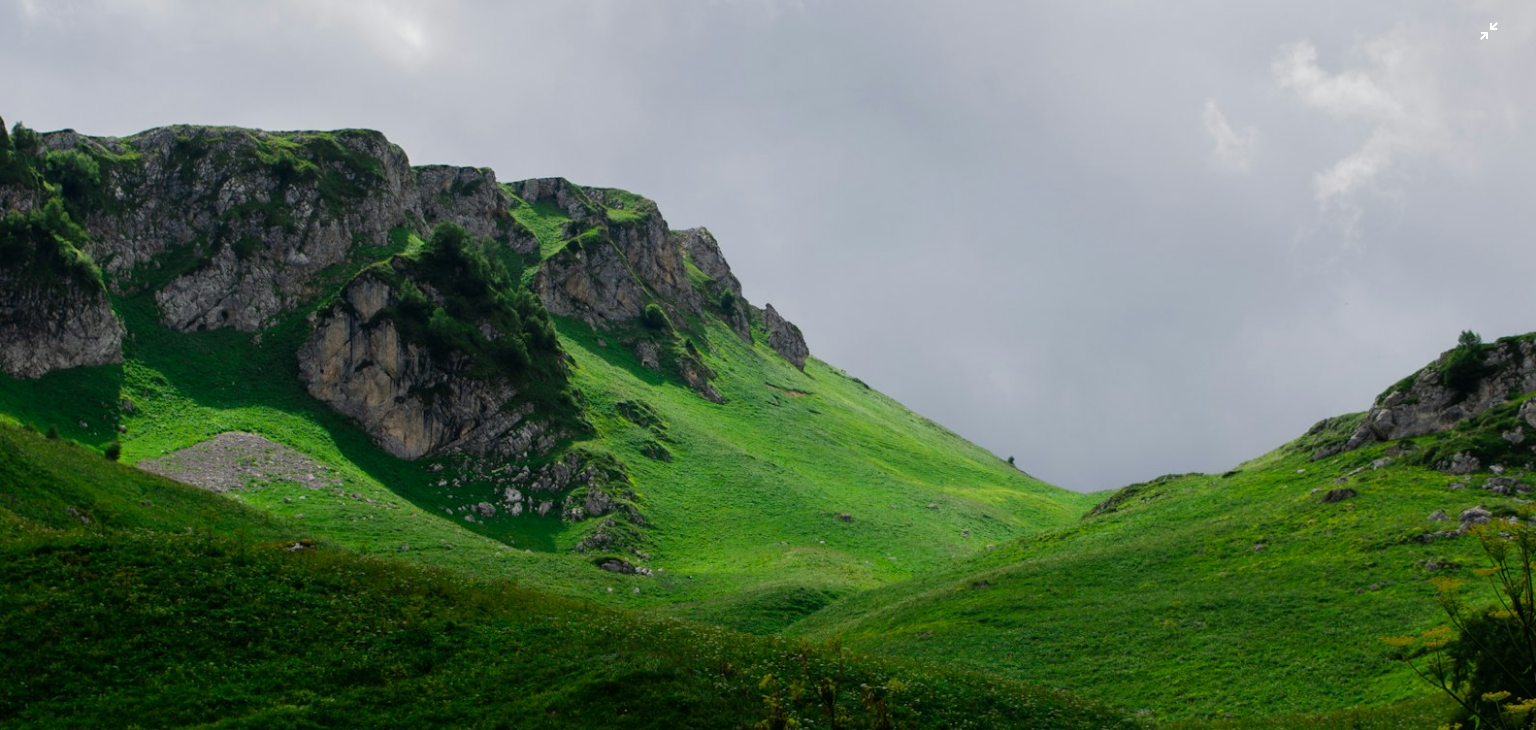 click at bounding box center [768, 388] 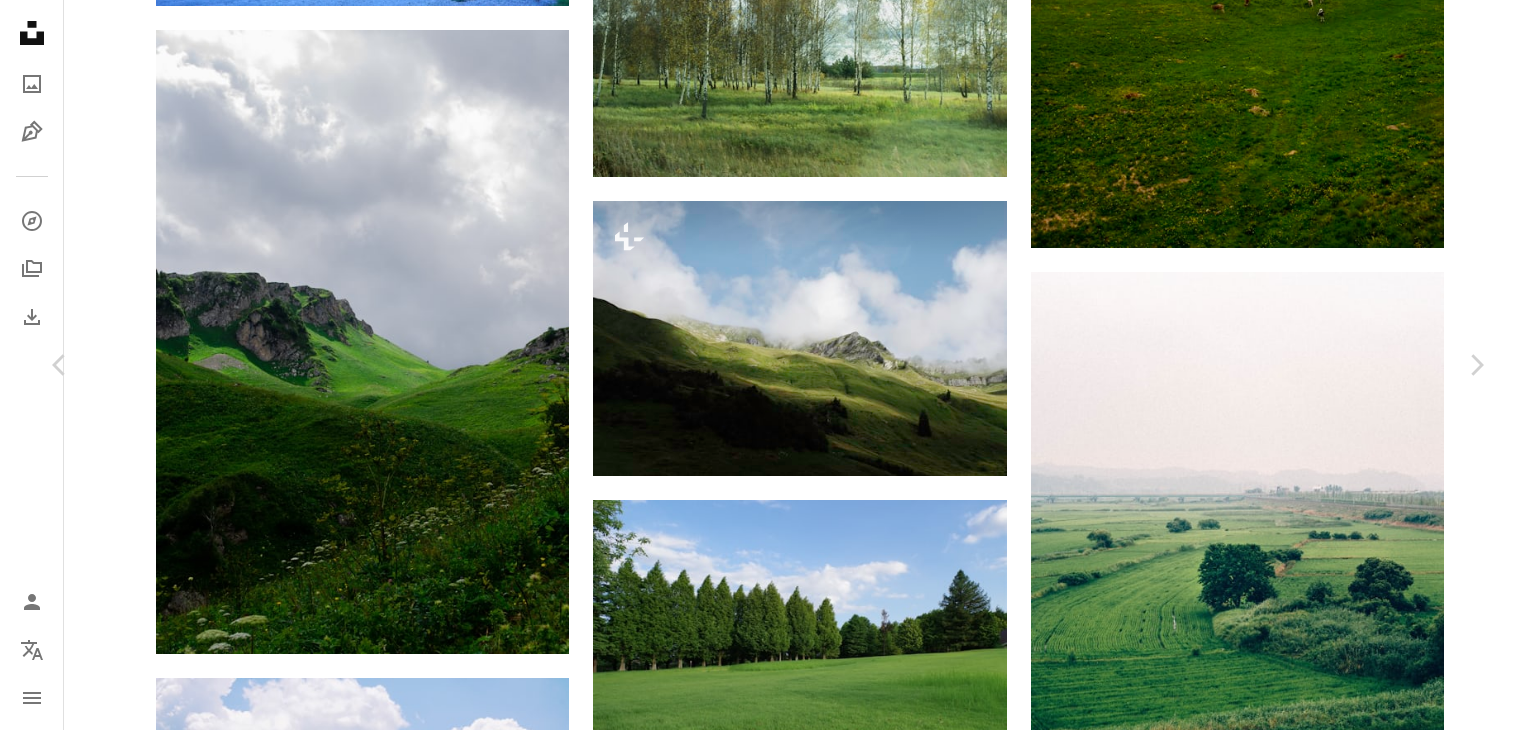 click at bounding box center (760, 4134) 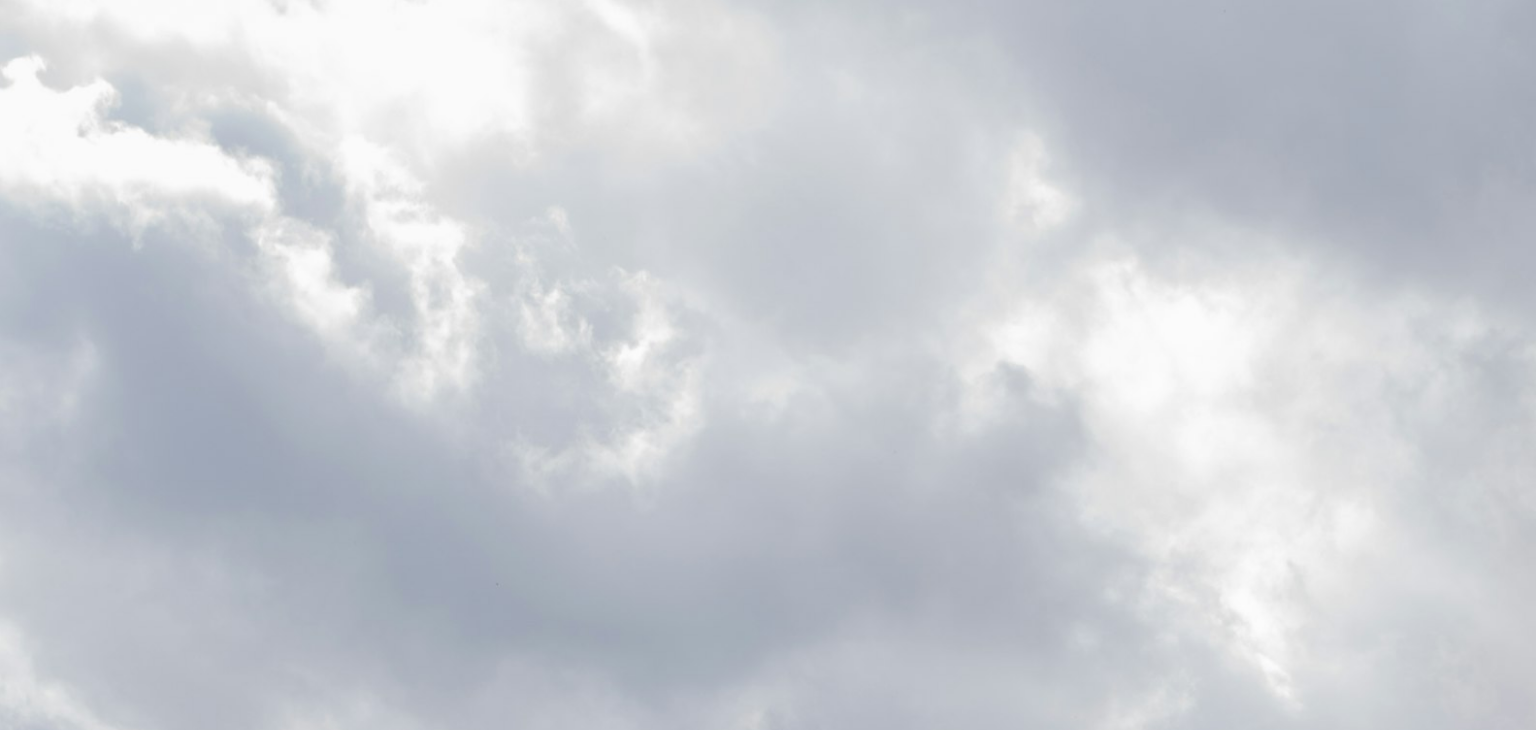 scroll, scrollTop: 772, scrollLeft: 0, axis: vertical 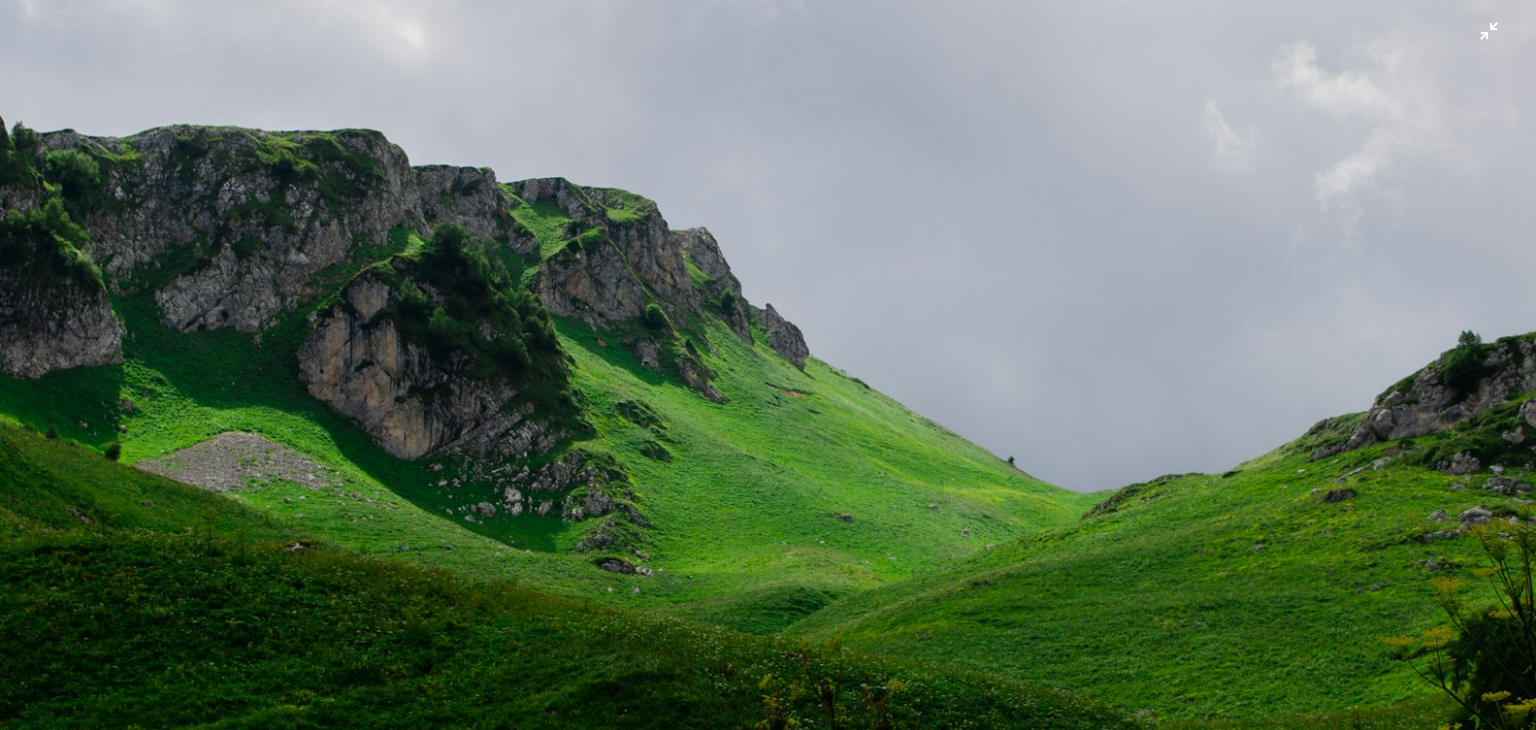 click at bounding box center [768, 388] 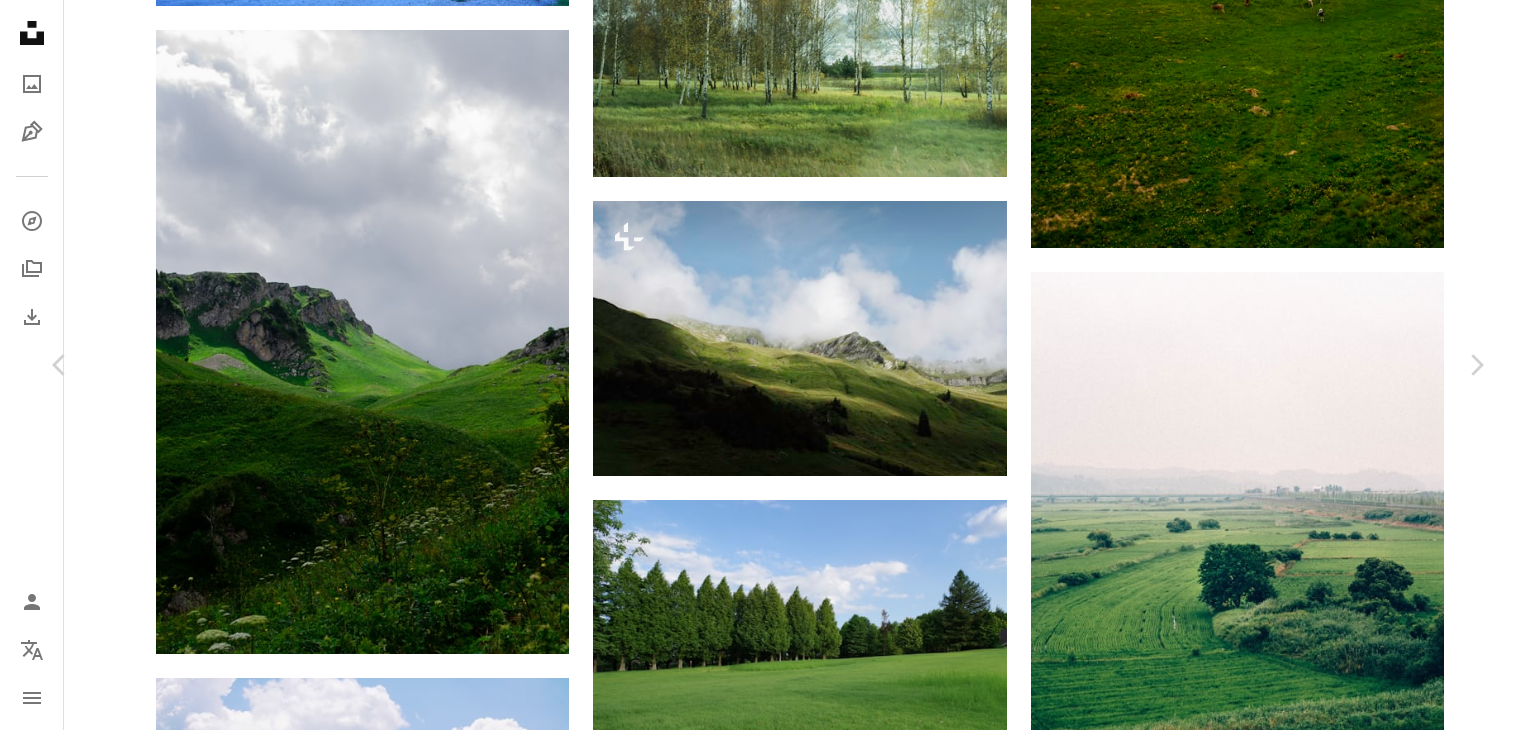 click at bounding box center (760, 4134) 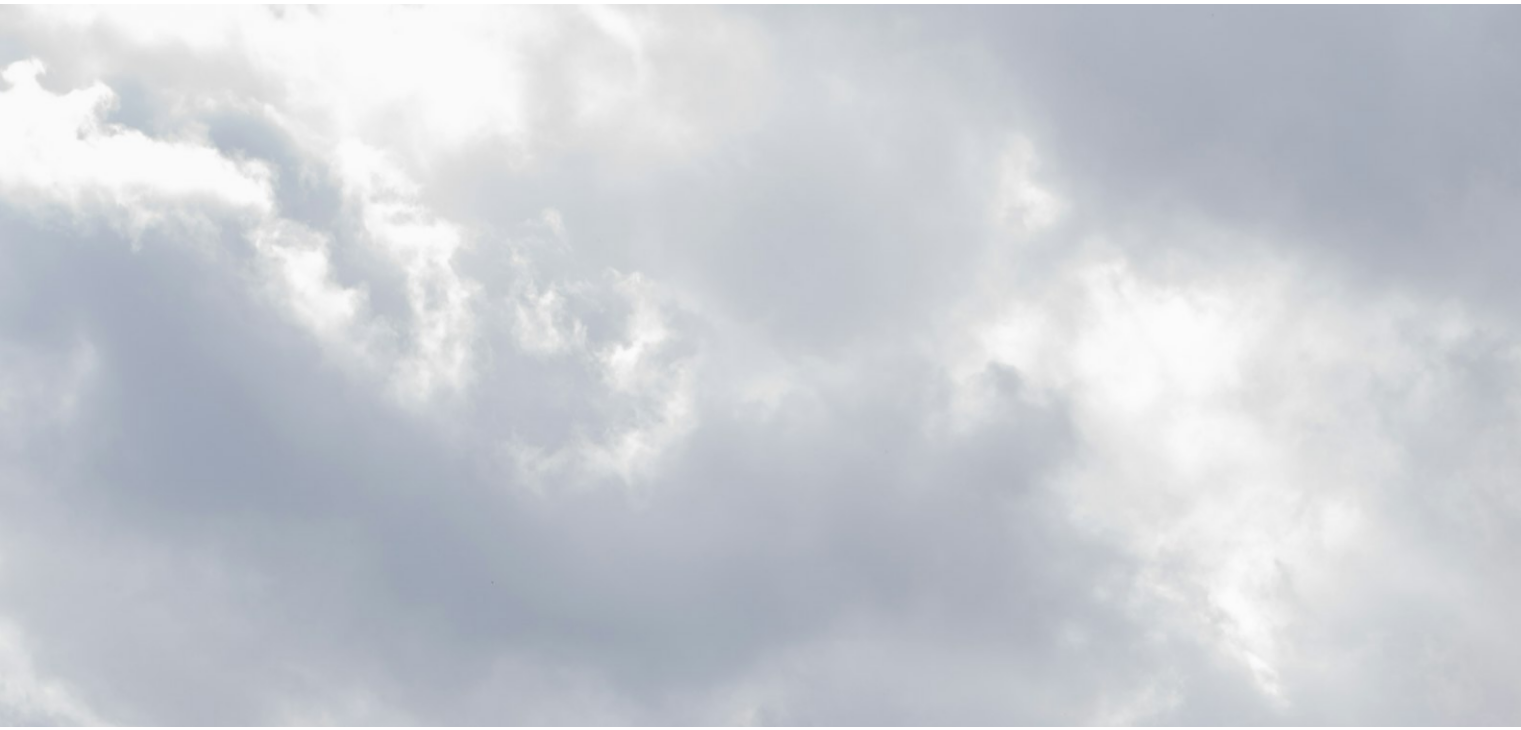 scroll, scrollTop: 772, scrollLeft: 0, axis: vertical 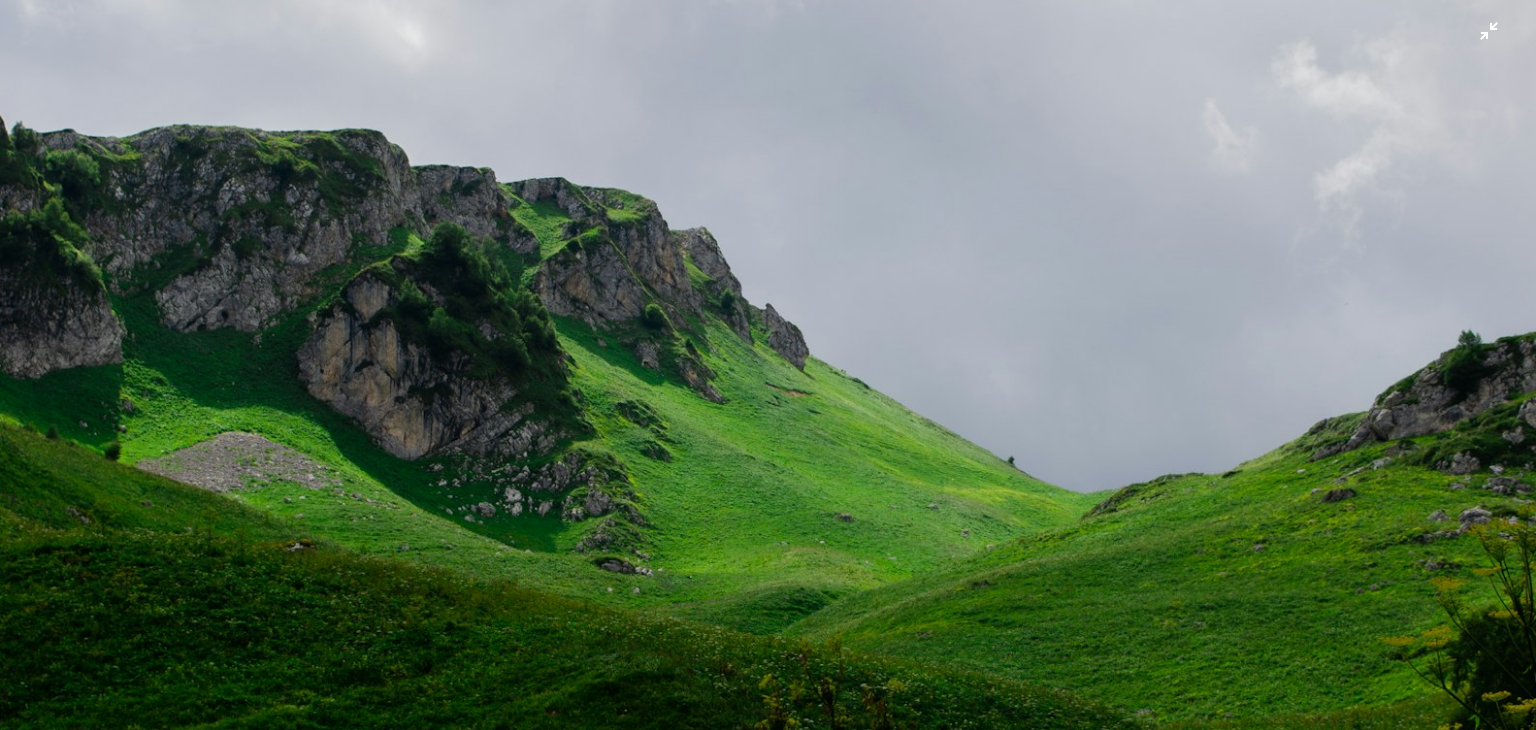click at bounding box center [768, 388] 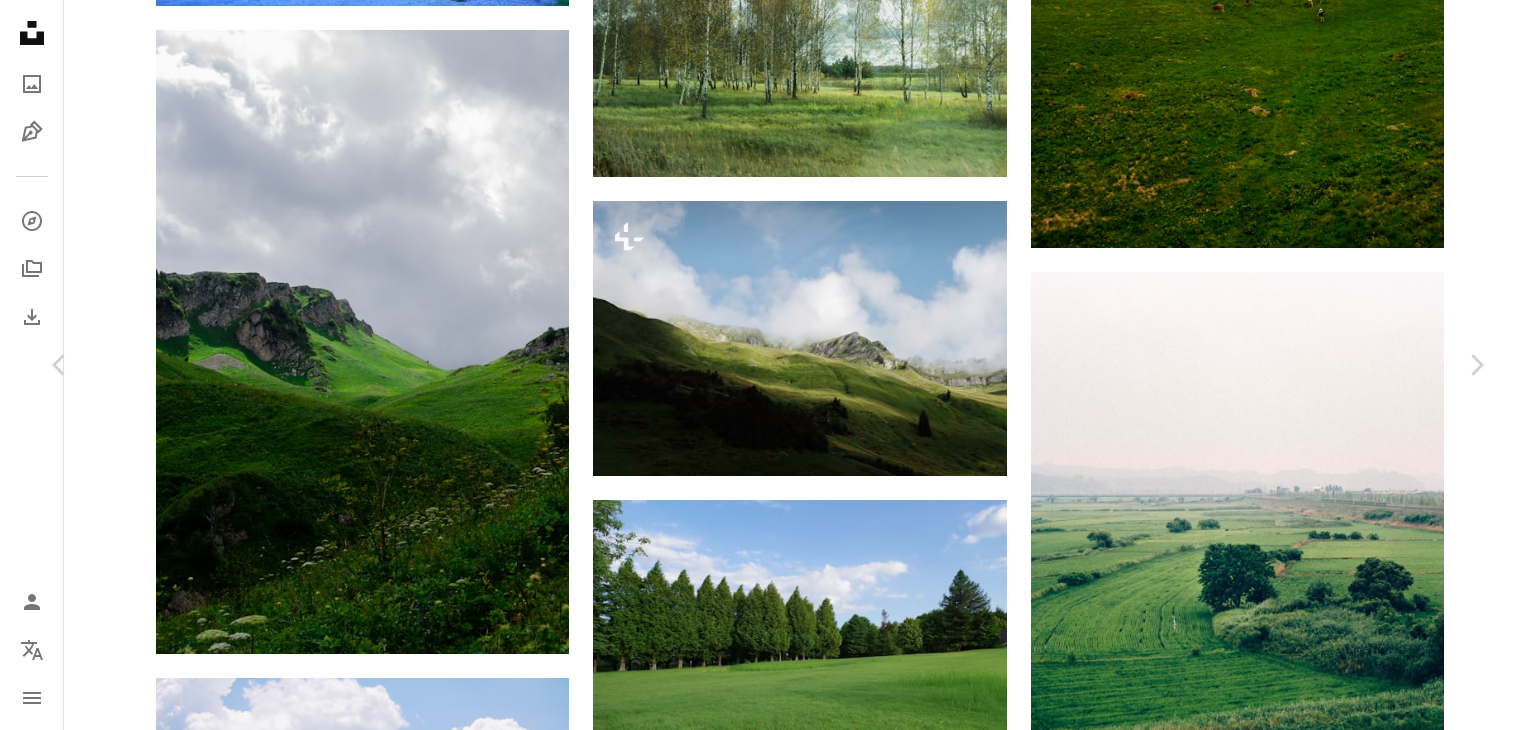 drag, startPoint x: 748, startPoint y: 348, endPoint x: 1271, endPoint y: 61, distance: 596.5719 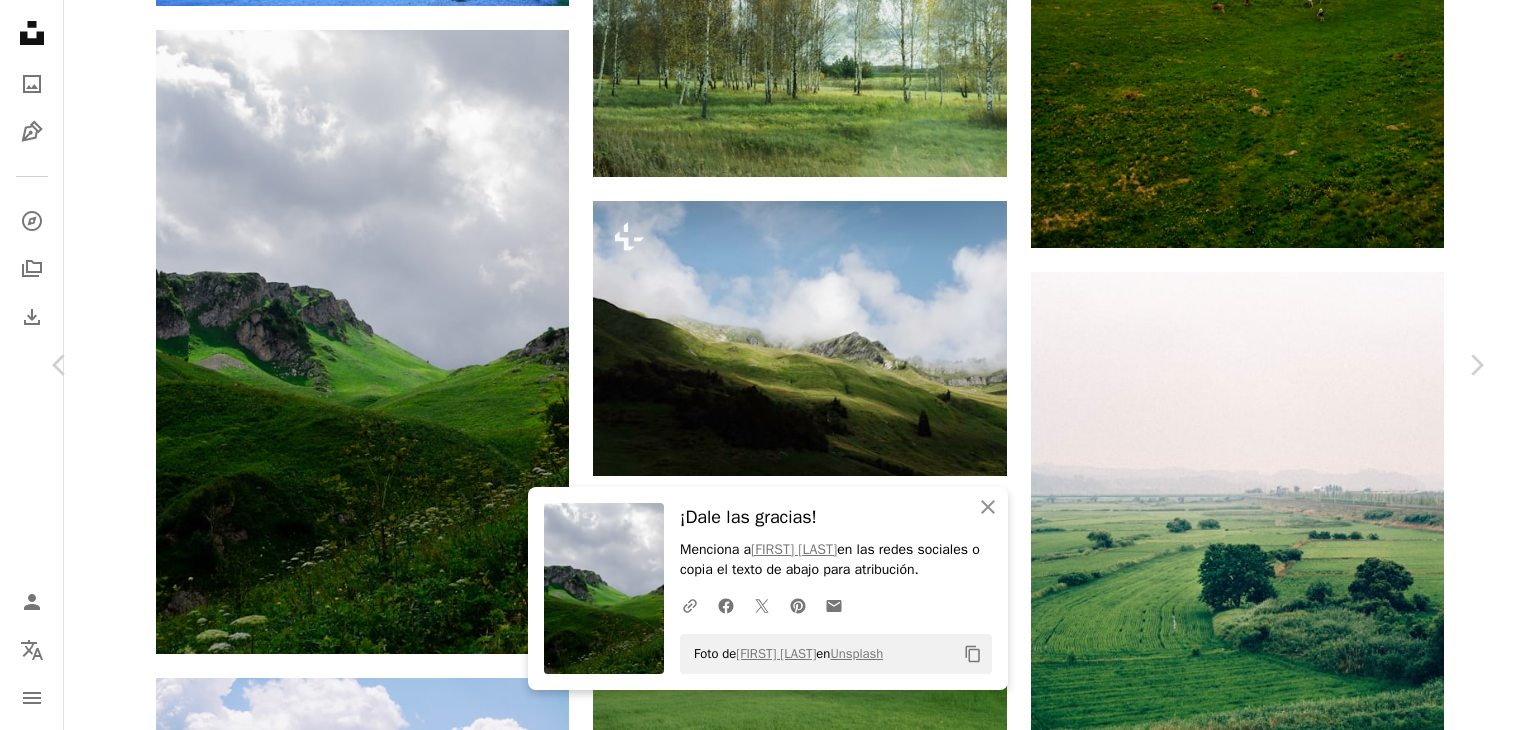 click on "Descargar gratis" at bounding box center (1280, 3803) 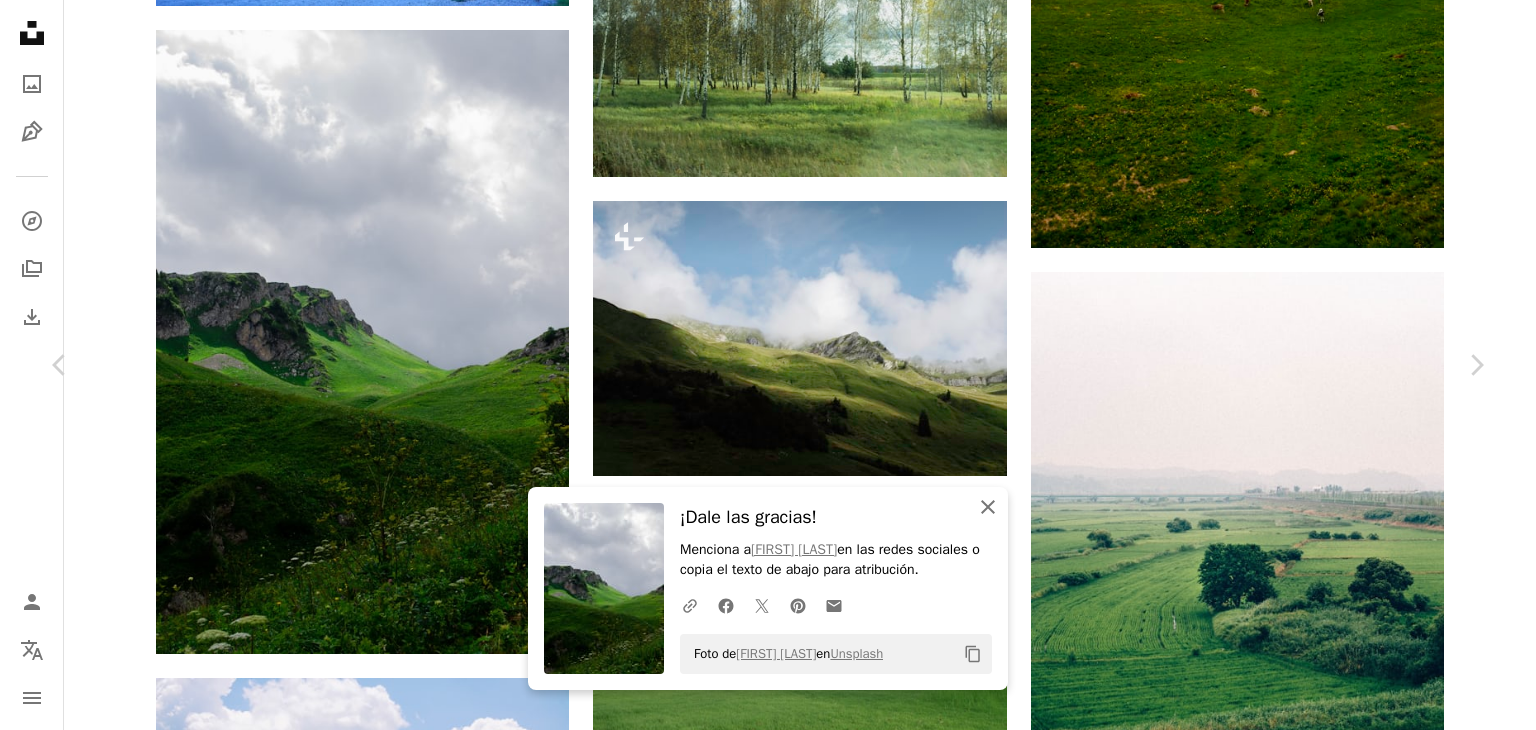 click 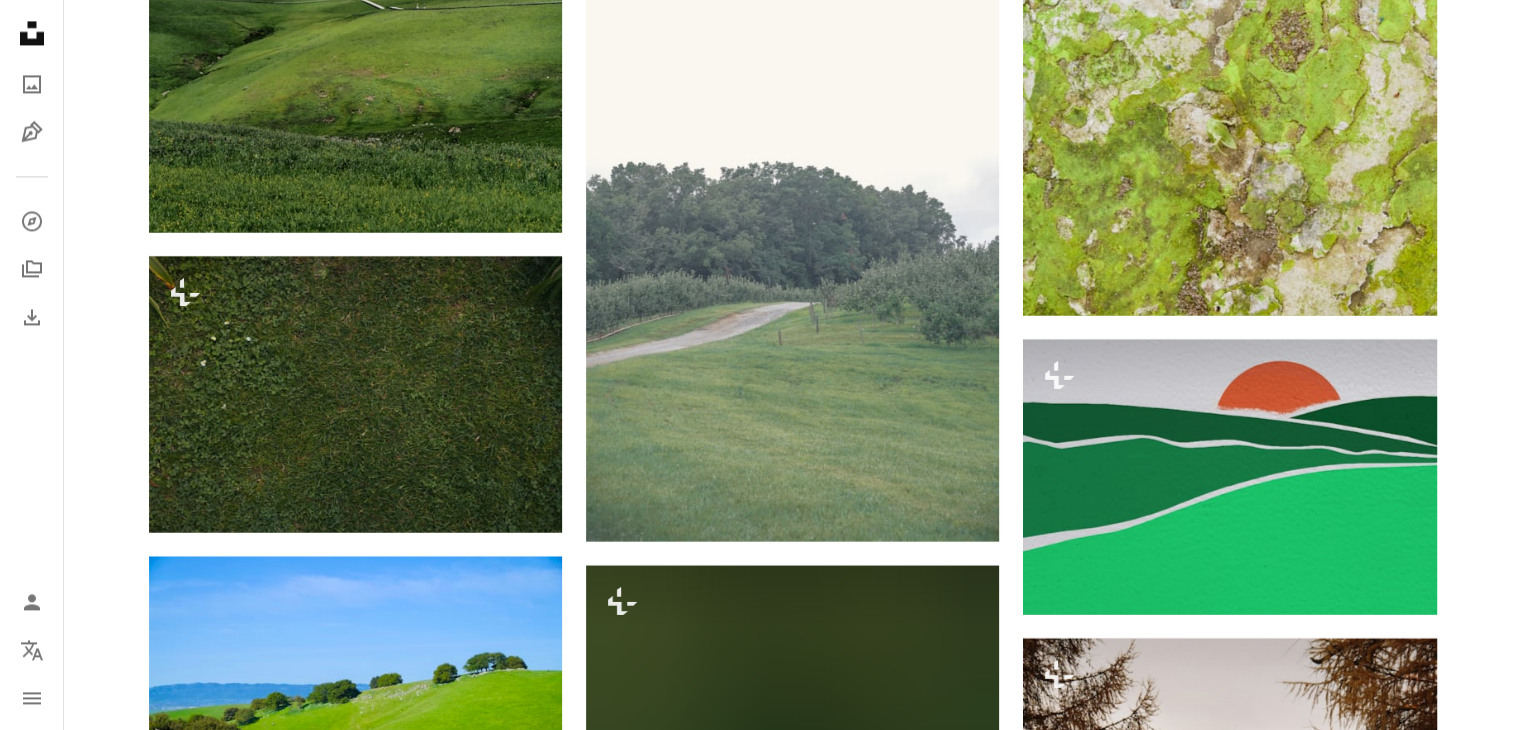 scroll, scrollTop: 49456, scrollLeft: 0, axis: vertical 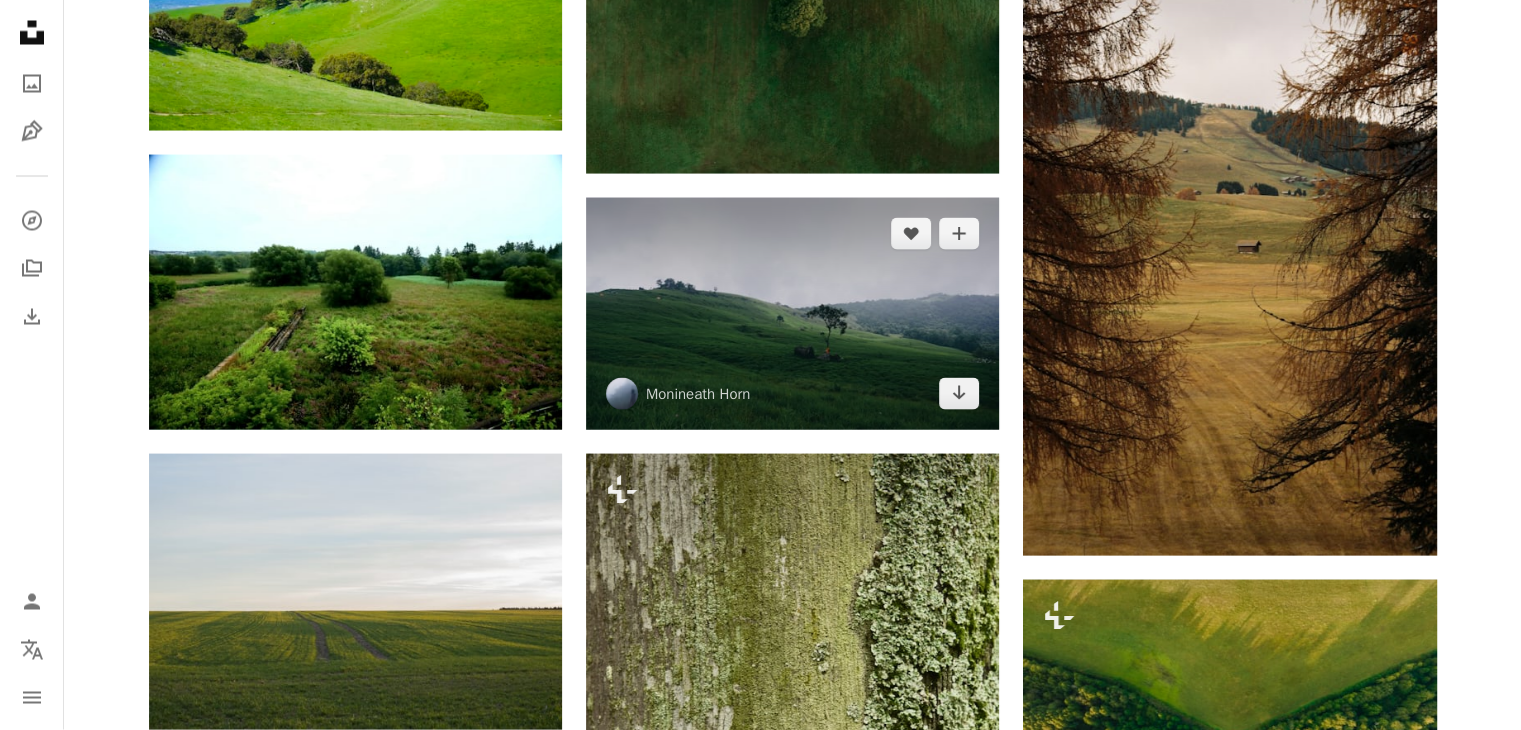 click at bounding box center (792, 314) 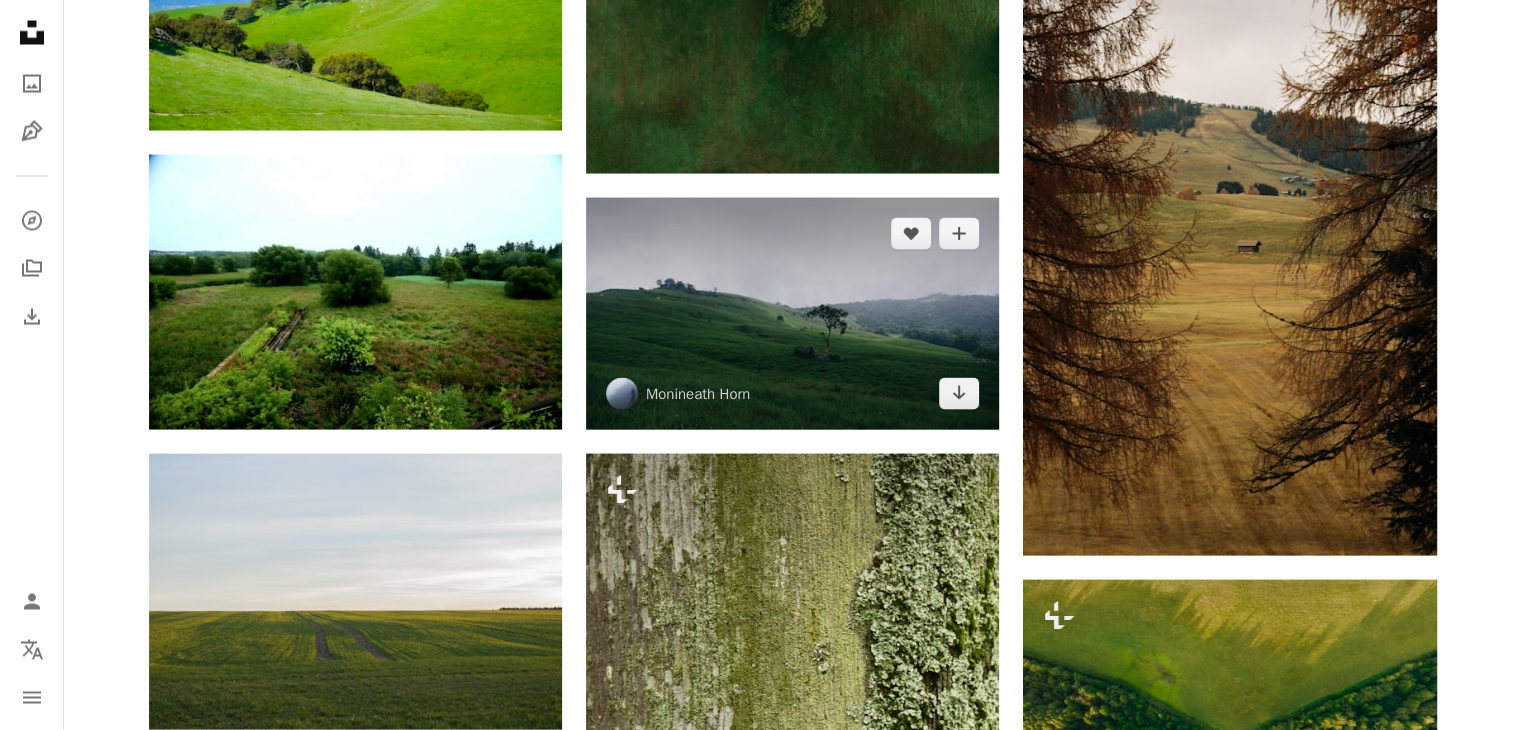 click at bounding box center (792, 314) 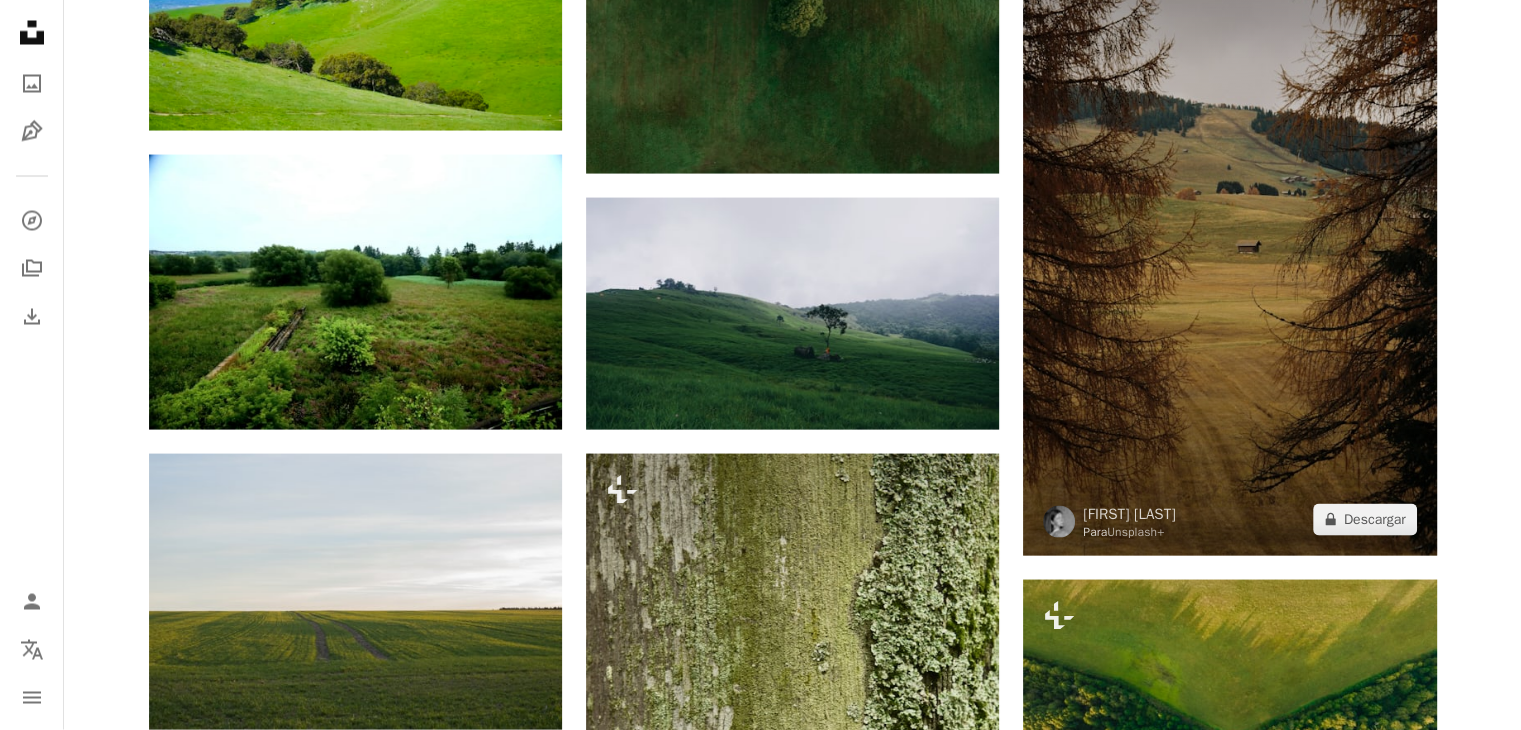 click at bounding box center (1229, 247) 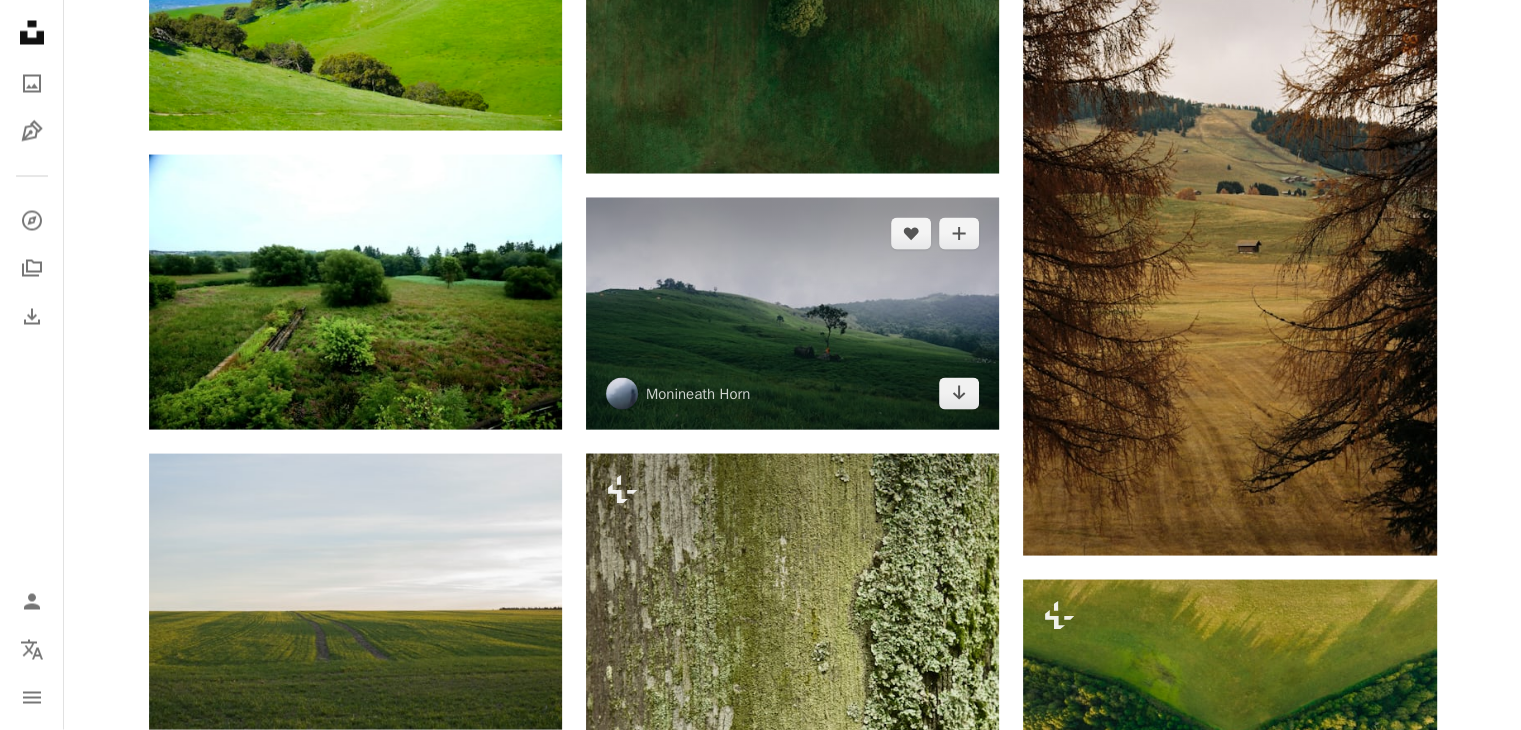 click at bounding box center [792, 314] 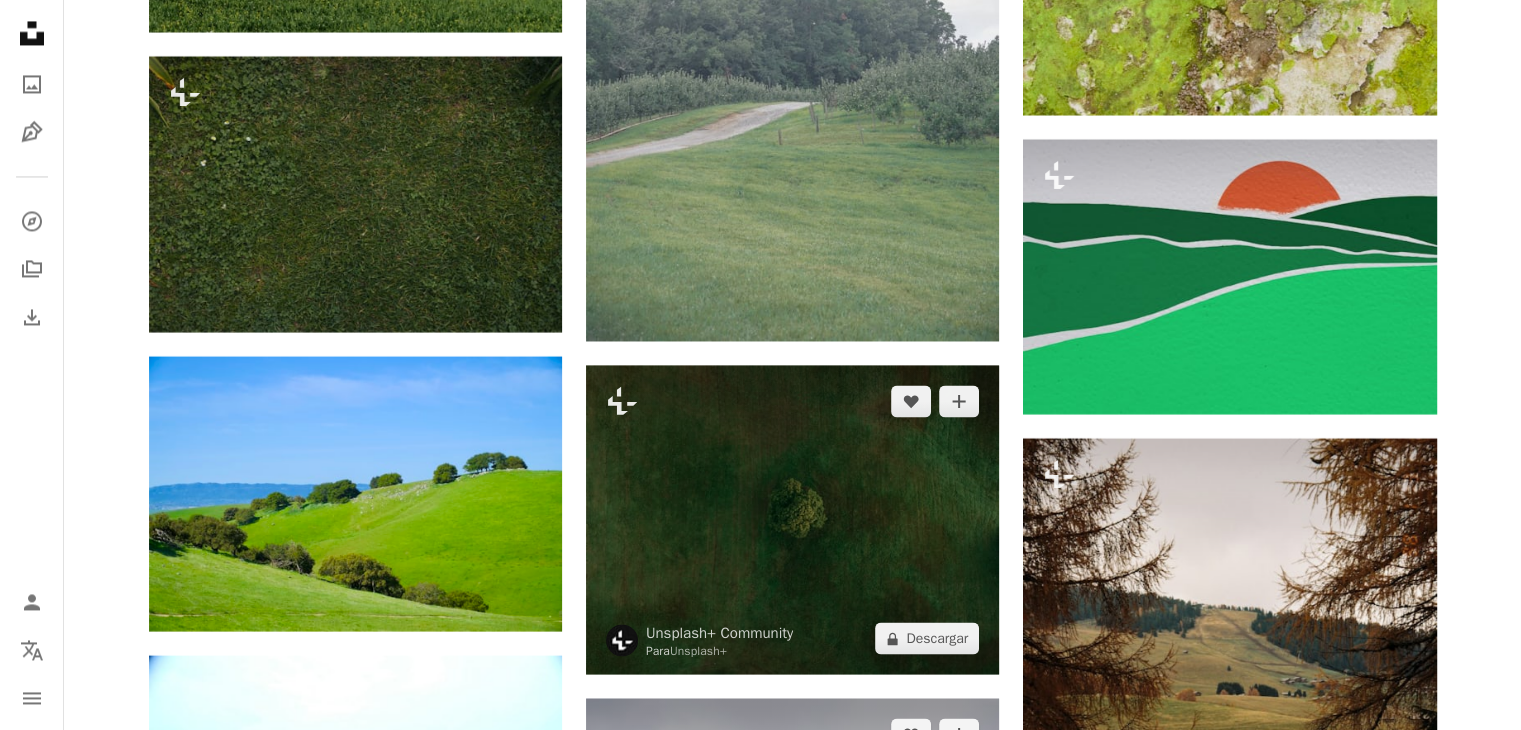 scroll, scrollTop: 48456, scrollLeft: 0, axis: vertical 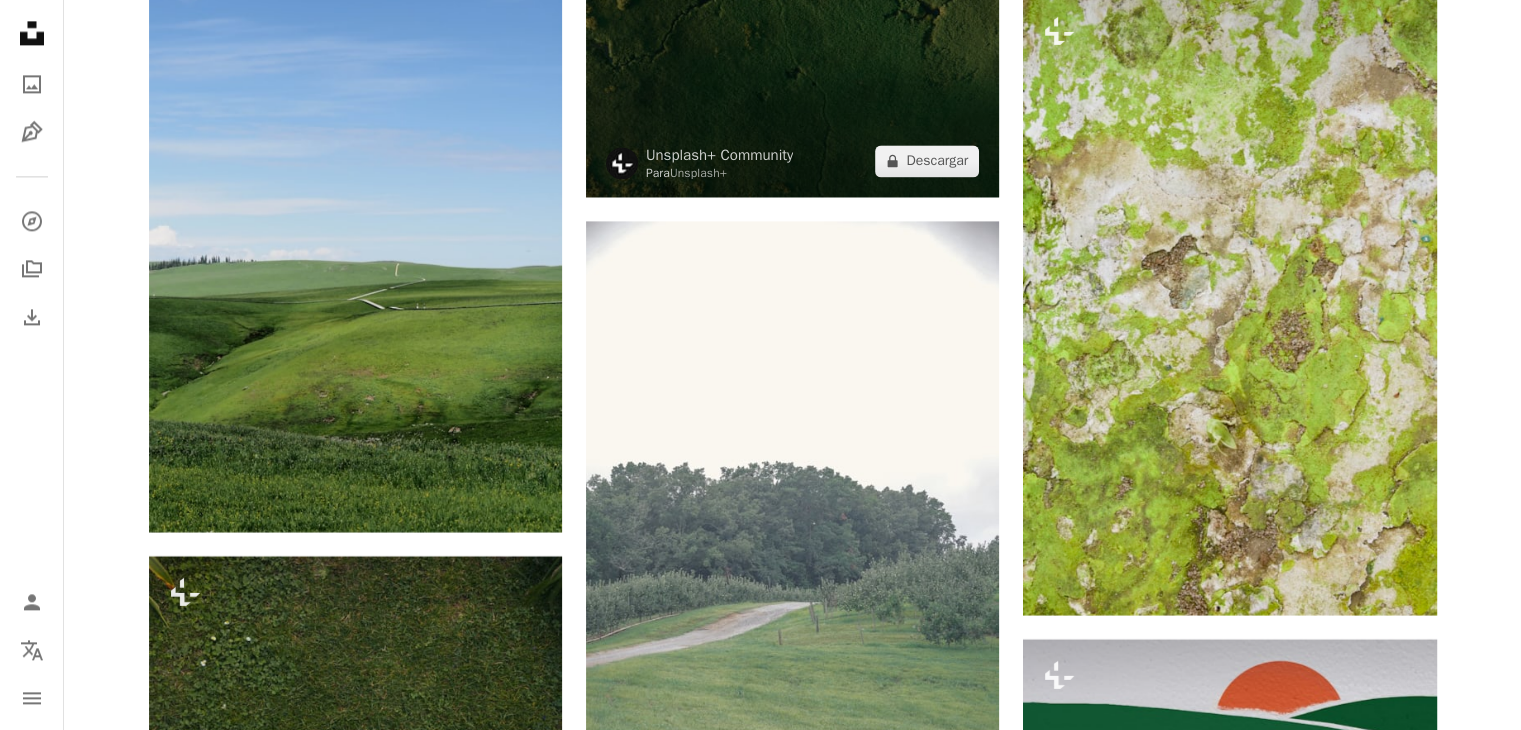 click at bounding box center [792, 41] 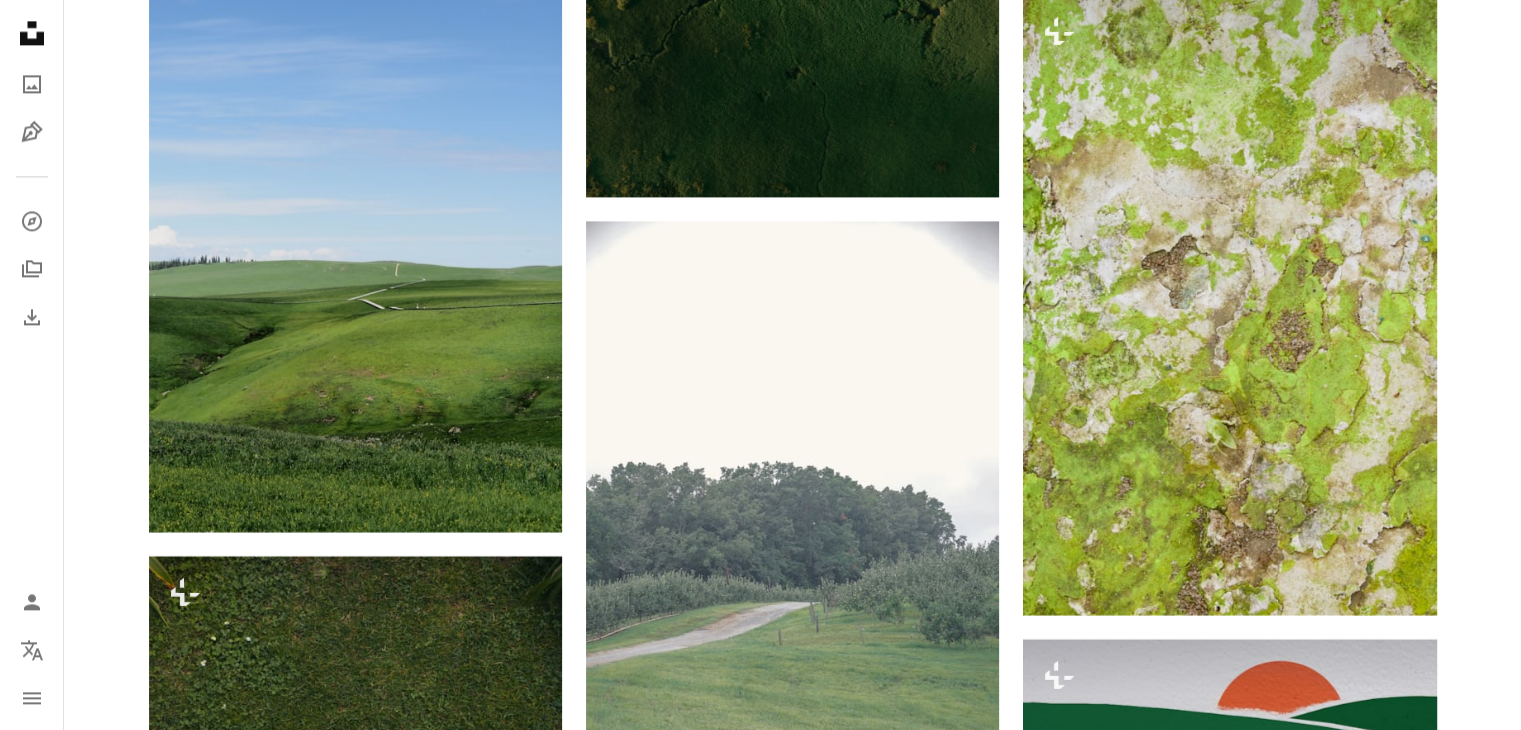 click at bounding box center [355, -1858] 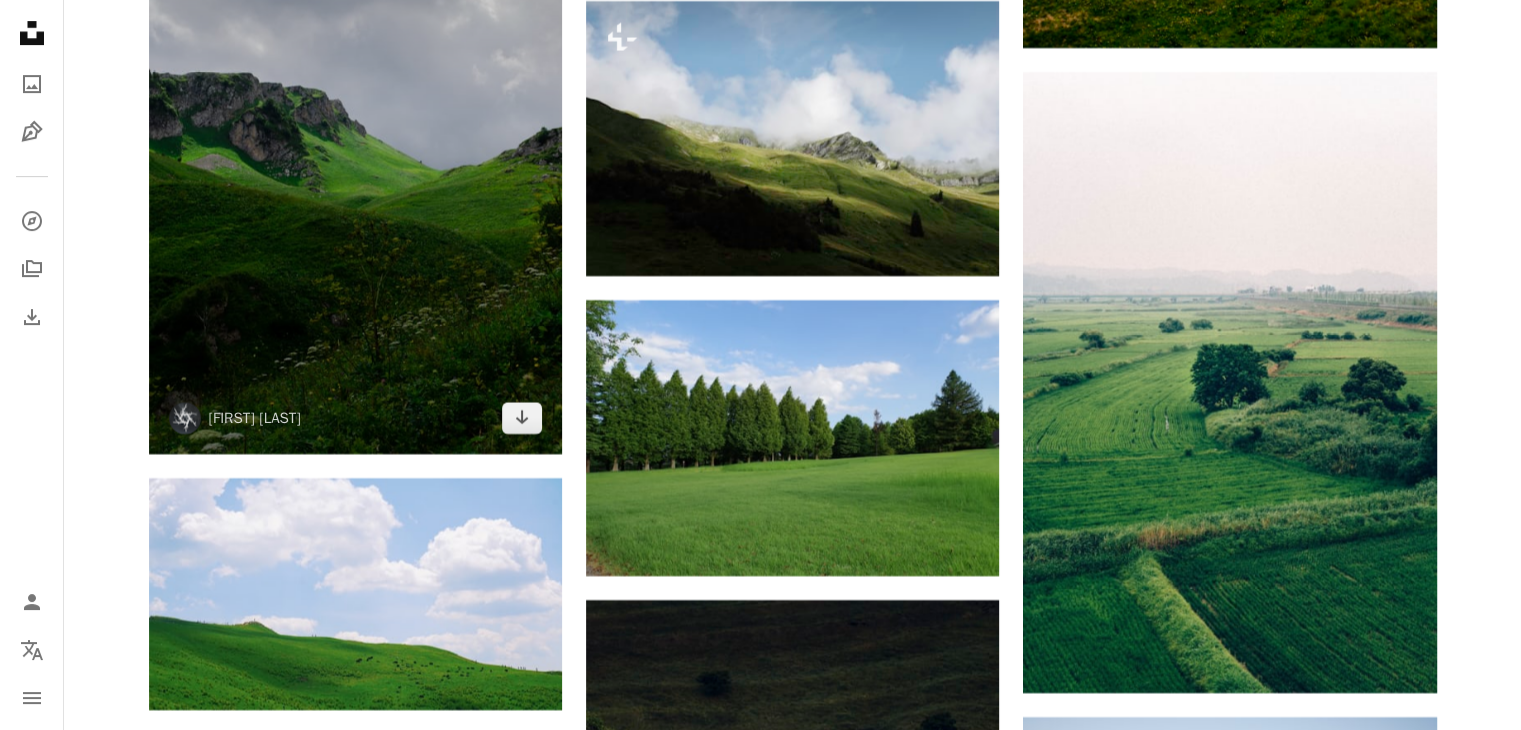 click at bounding box center [355, 142] 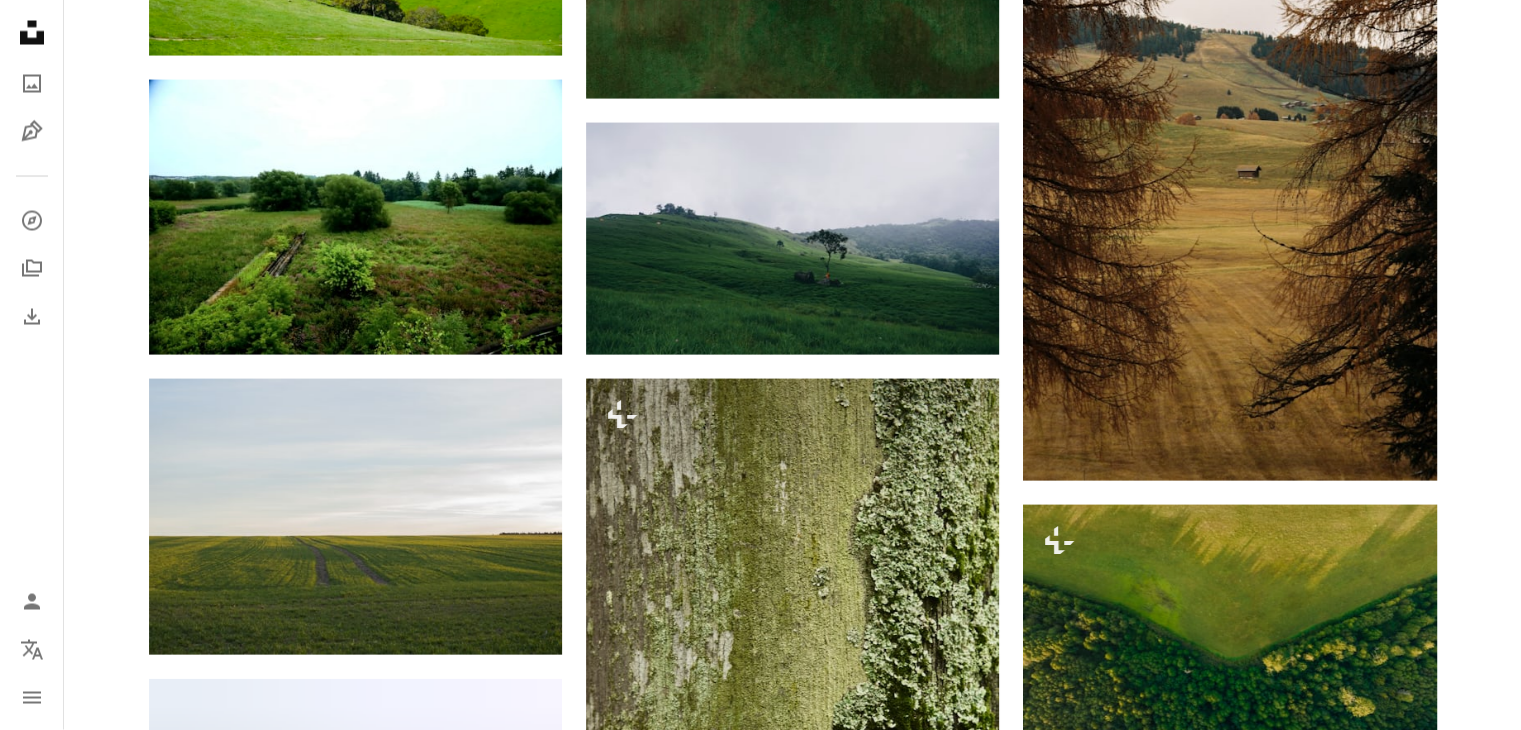 scroll, scrollTop: 49556, scrollLeft: 0, axis: vertical 